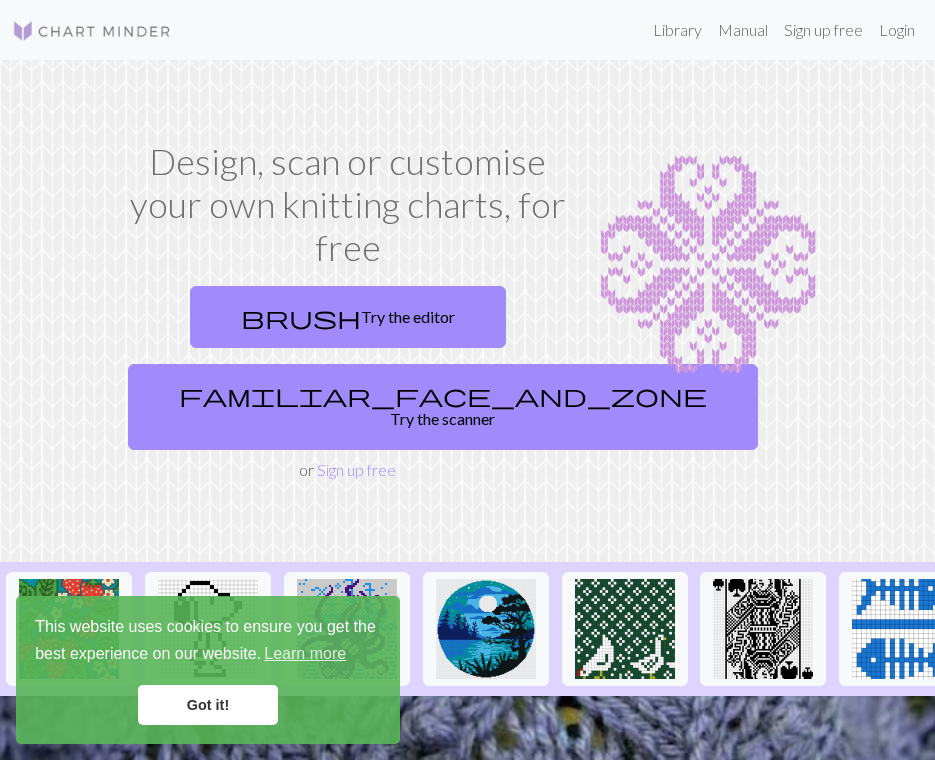 scroll, scrollTop: 0, scrollLeft: 0, axis: both 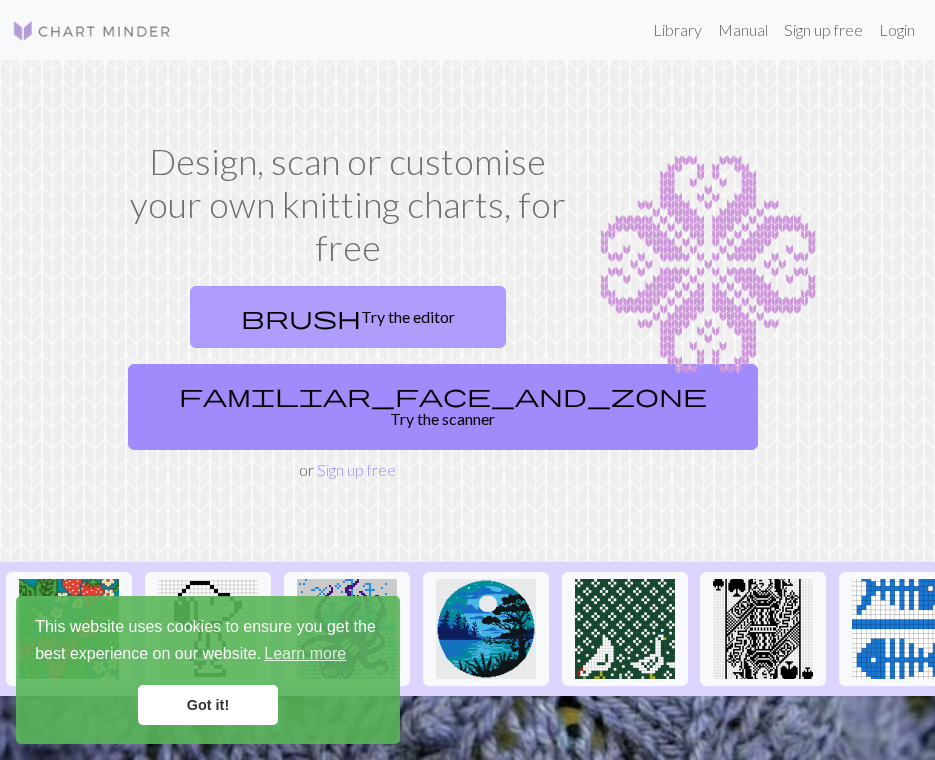 click on "brush  Try the editor" at bounding box center (348, 317) 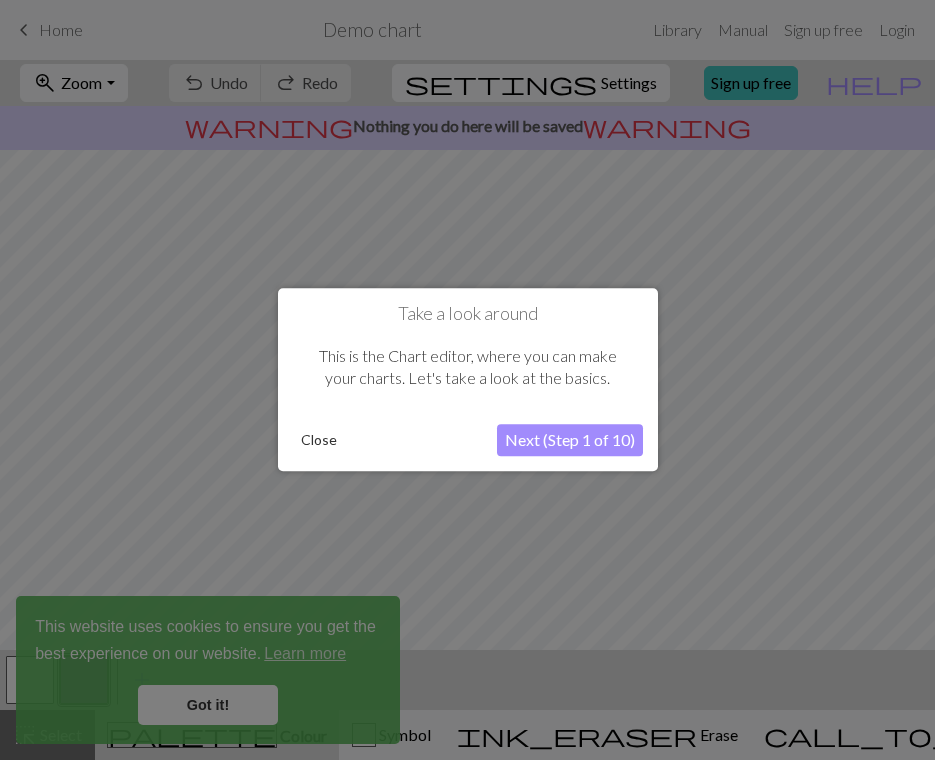 click on "Next (Step 1 of 10)" at bounding box center [570, 441] 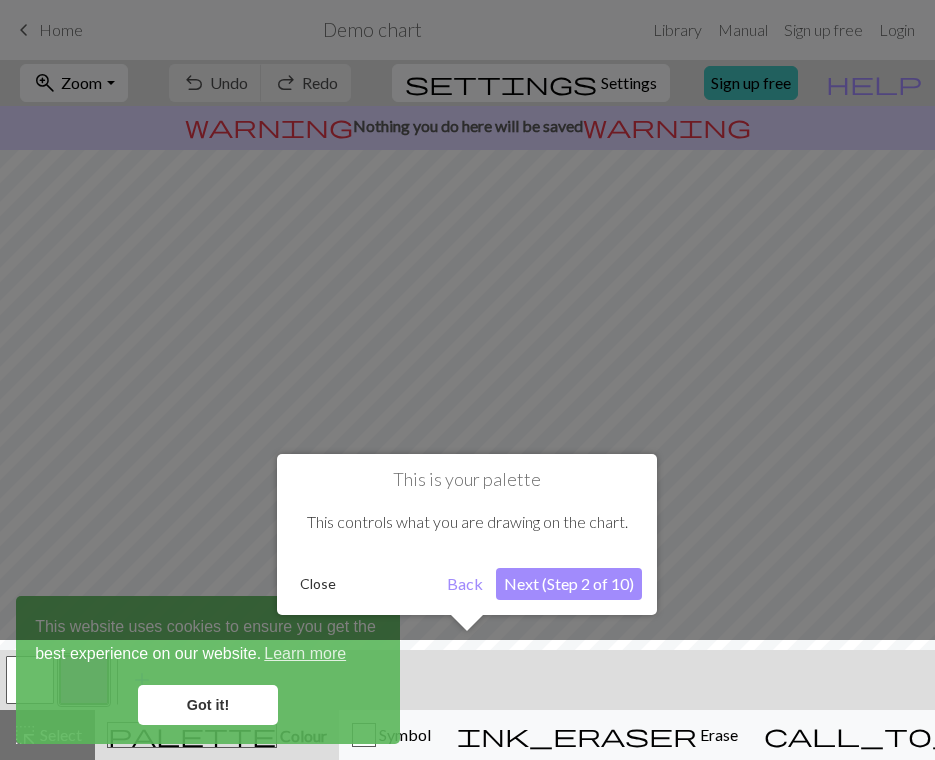 click on "Next (Step 2 of 10)" at bounding box center [569, 584] 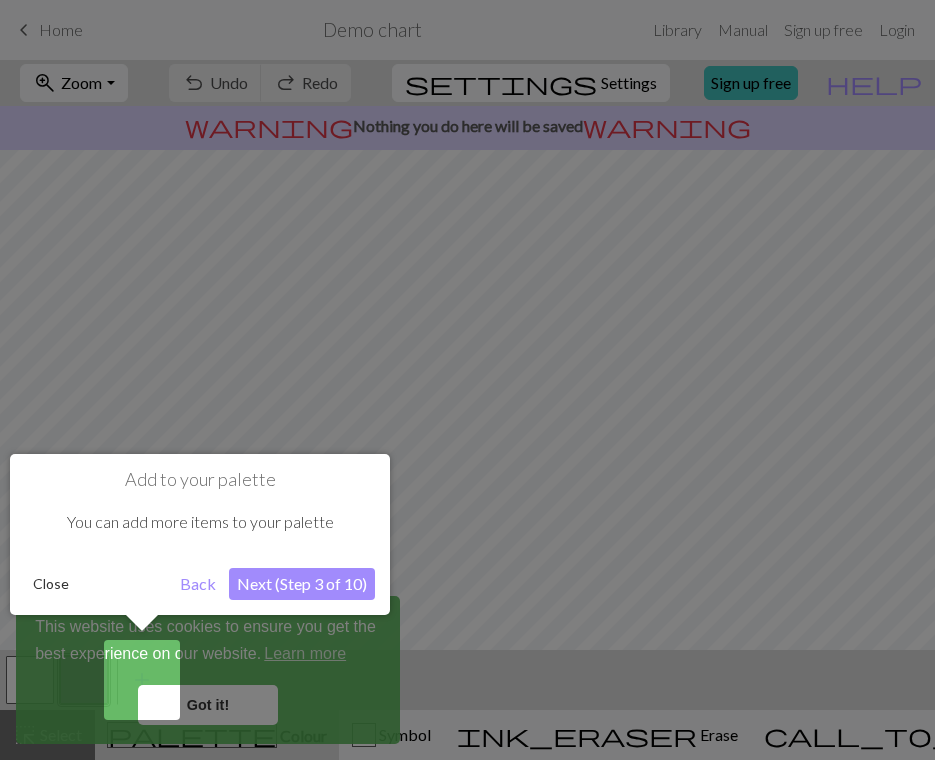 click on "Next (Step 3 of 10)" at bounding box center (302, 584) 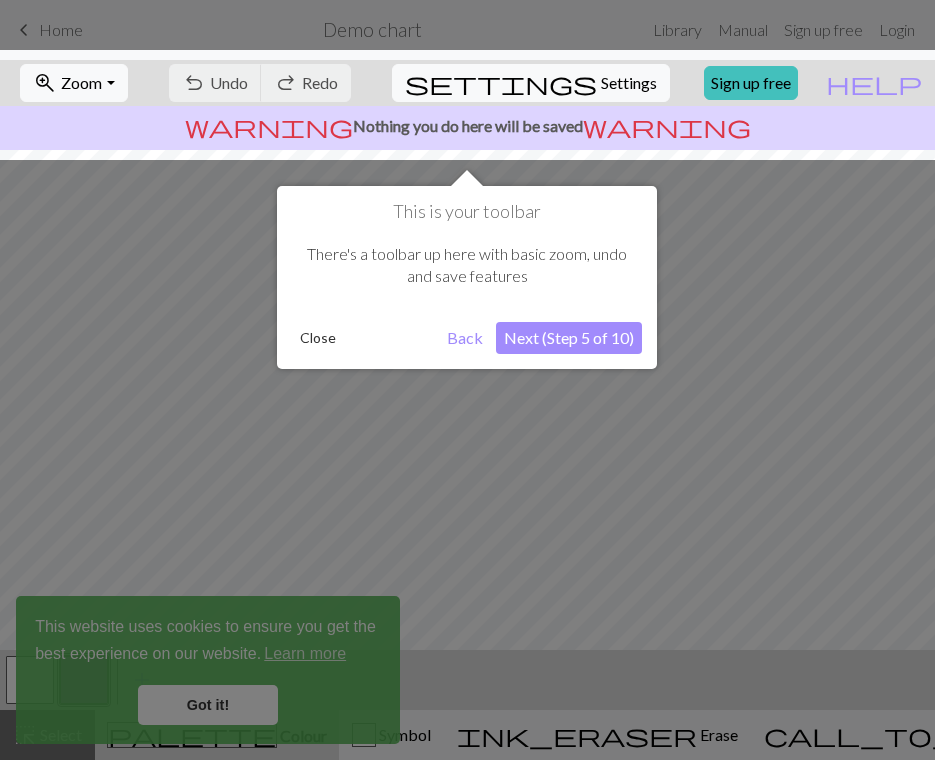 click on "Next (Step 5 of 10)" at bounding box center (569, 338) 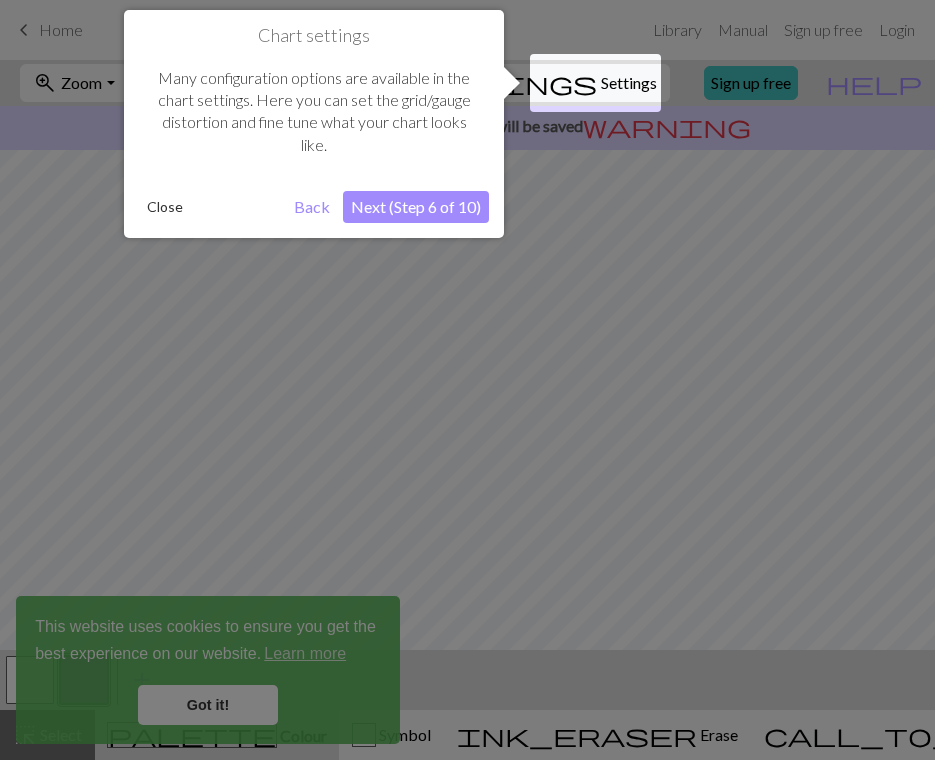 click on "Next (Step 6 of 10)" at bounding box center (416, 207) 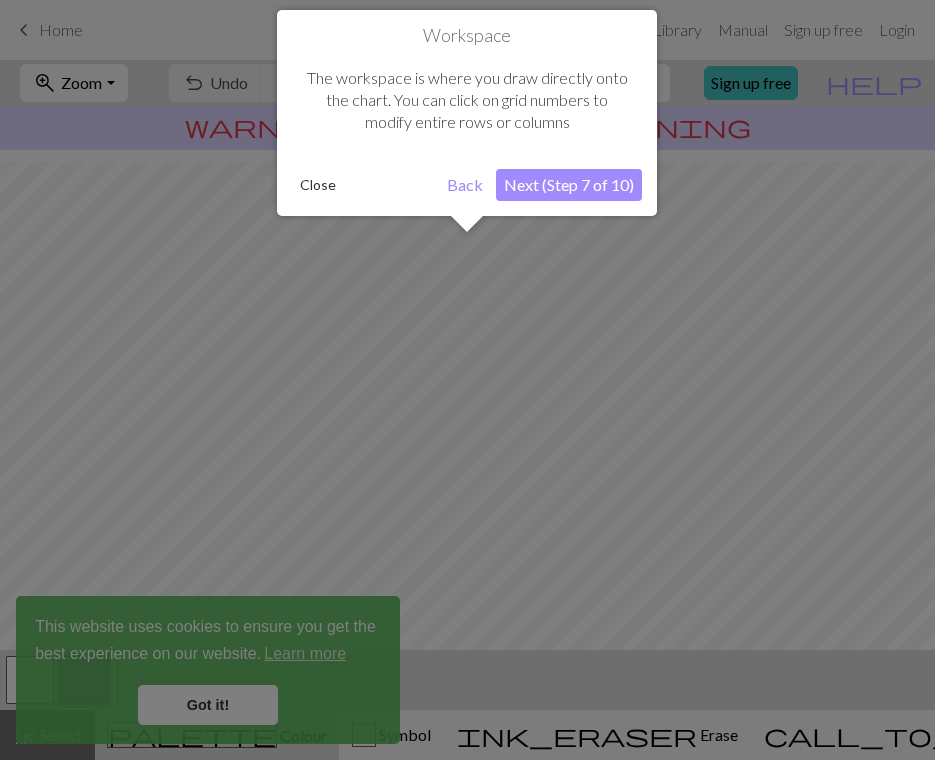 scroll, scrollTop: 120, scrollLeft: 0, axis: vertical 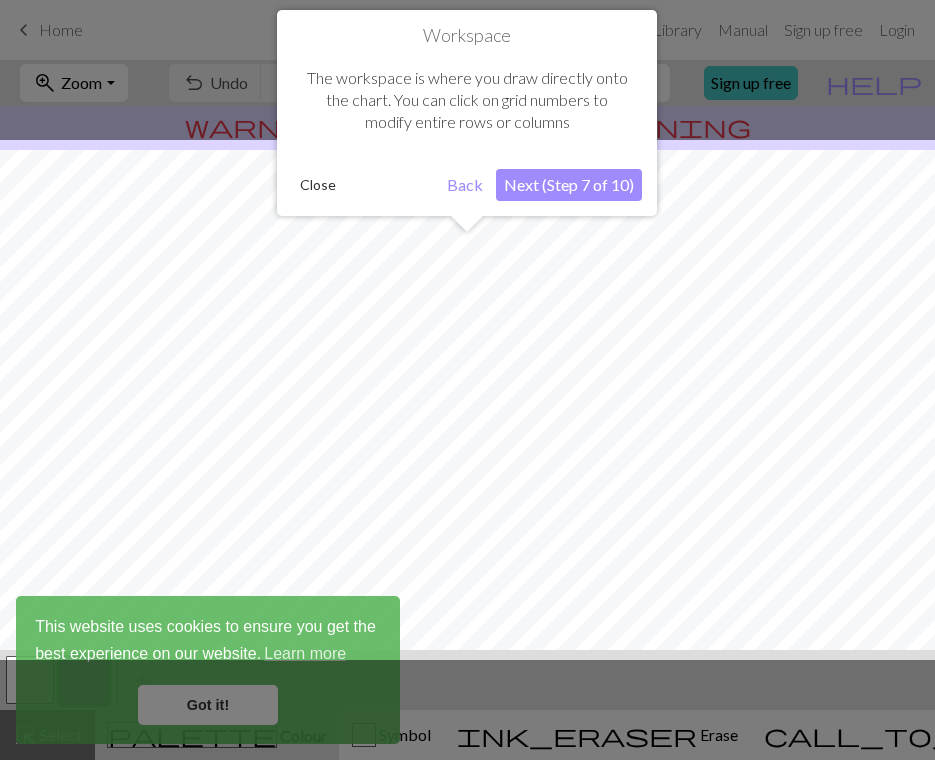 click on "Next (Step 7 of 10)" at bounding box center (569, 185) 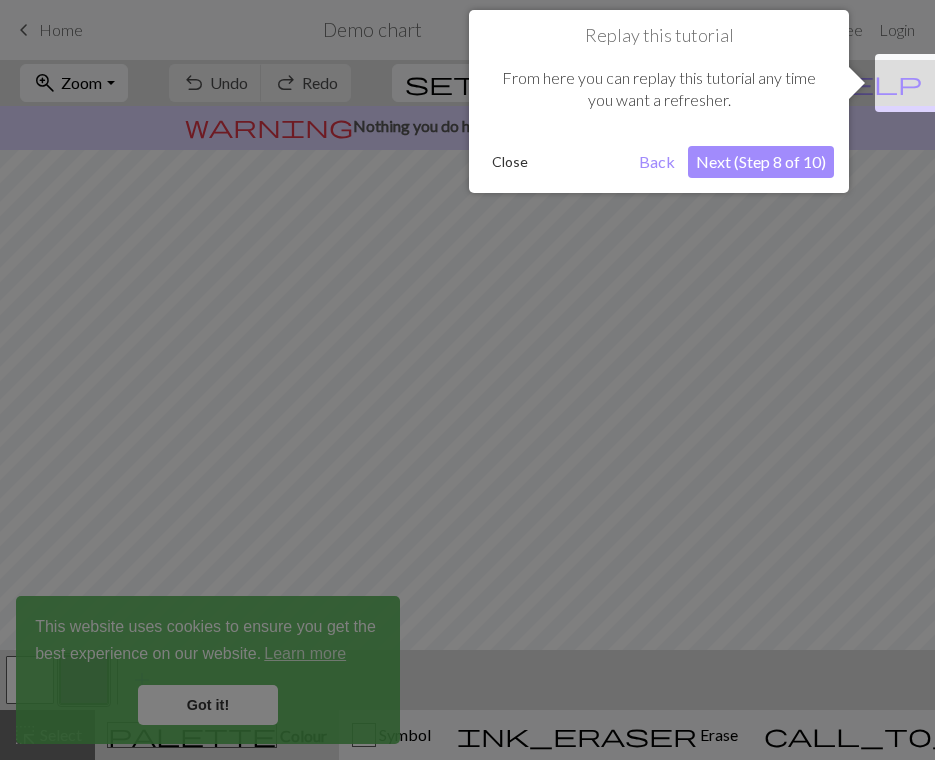 click on "Next (Step 8 of 10)" at bounding box center [761, 162] 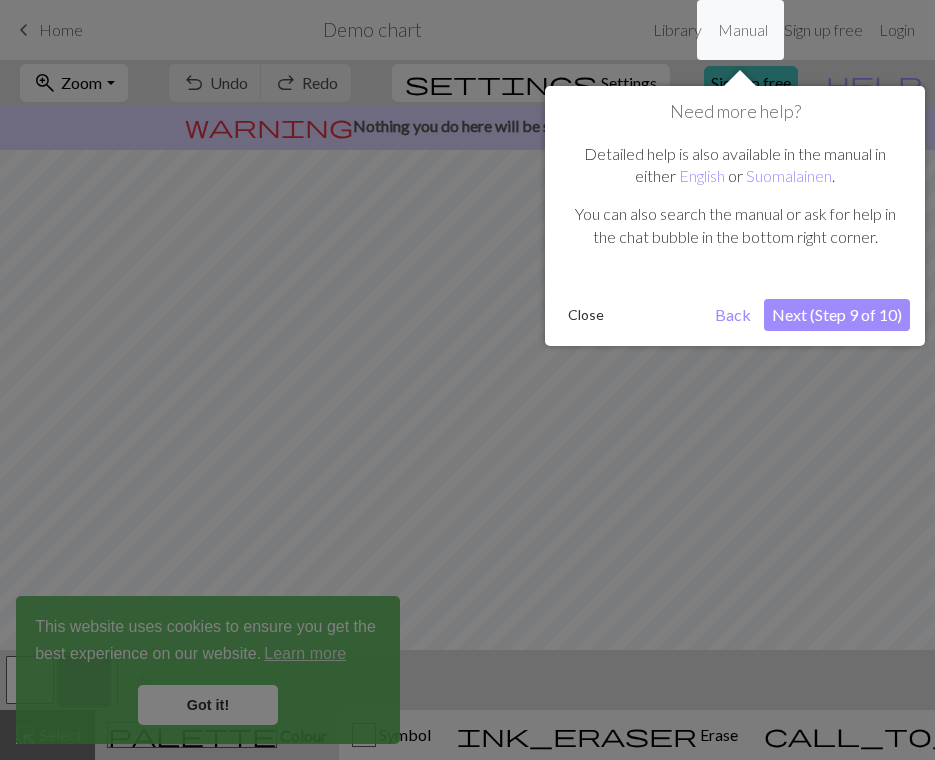 click on "Next (Step 9 of 10)" at bounding box center [837, 315] 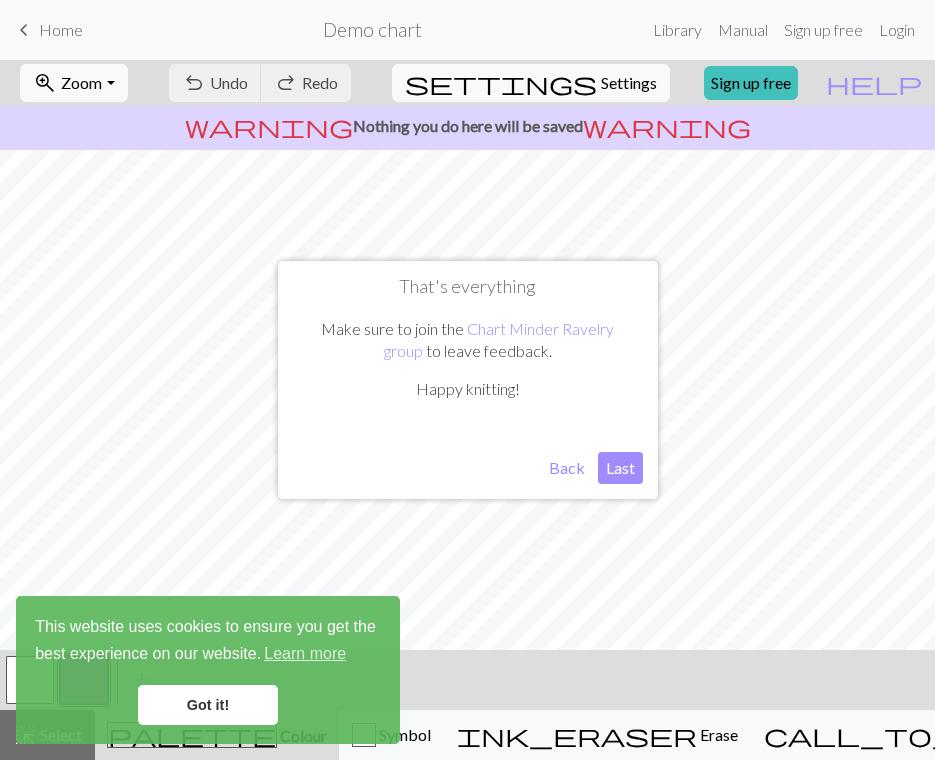click on "Last" at bounding box center (620, 468) 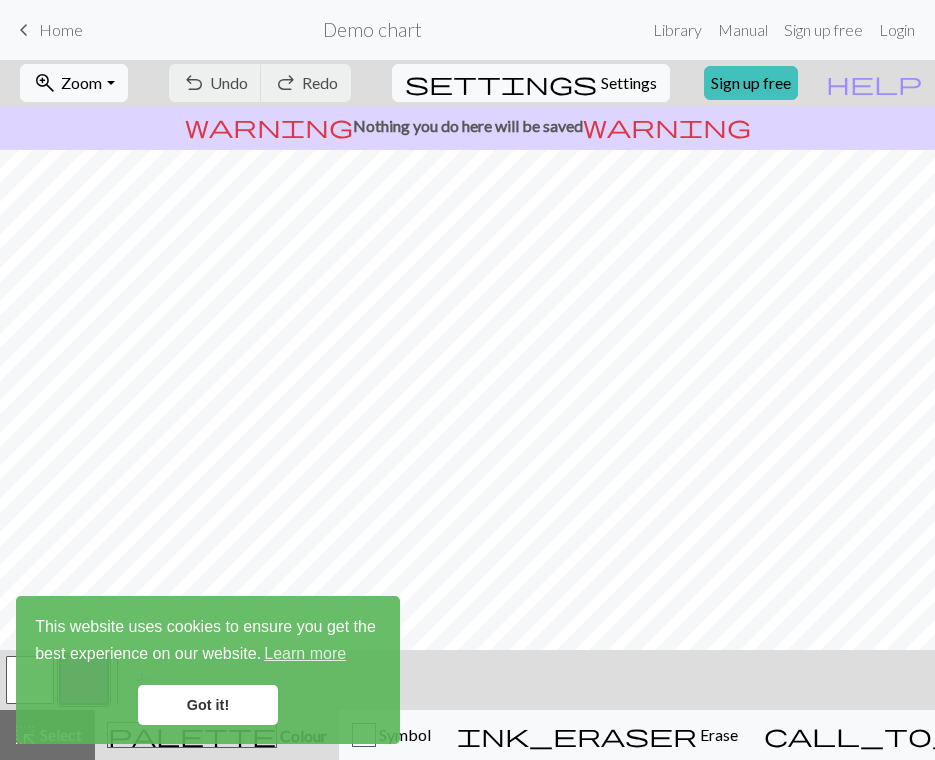 click on "keyboard_arrow_left   Home" at bounding box center [47, 30] 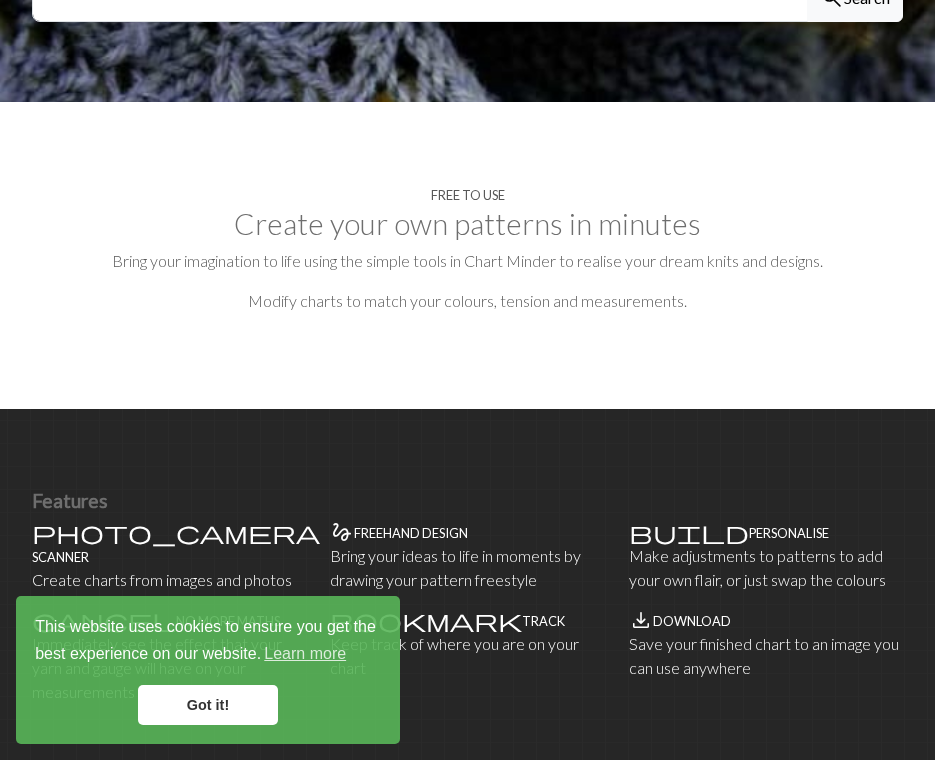 scroll, scrollTop: 830, scrollLeft: 0, axis: vertical 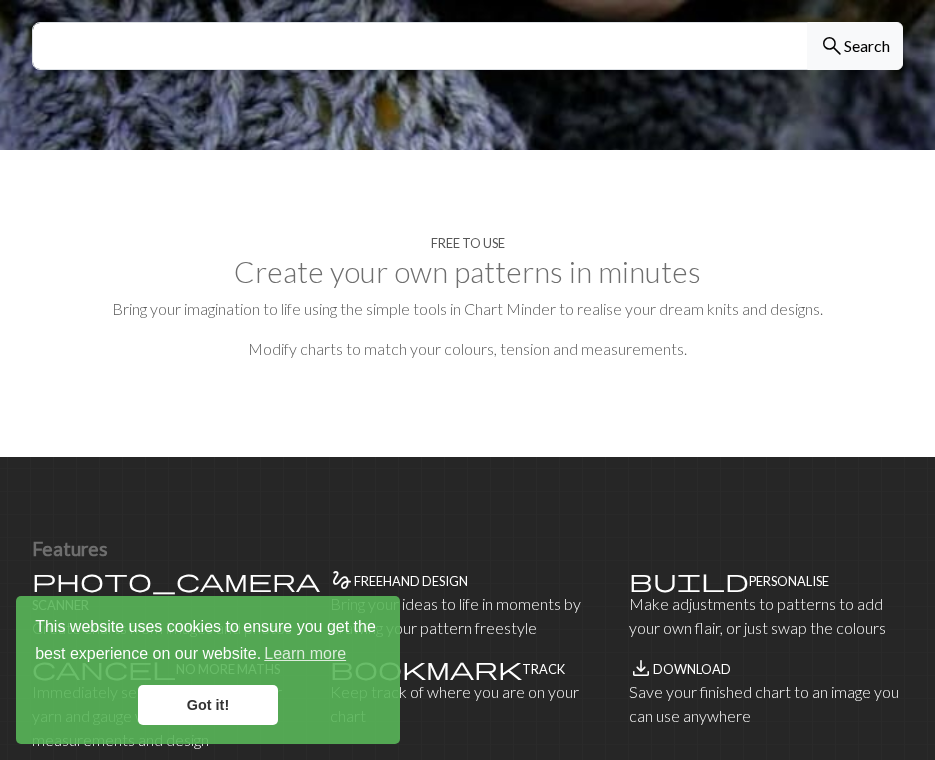 click on "Create your own patterns in minutes" at bounding box center [467, 272] 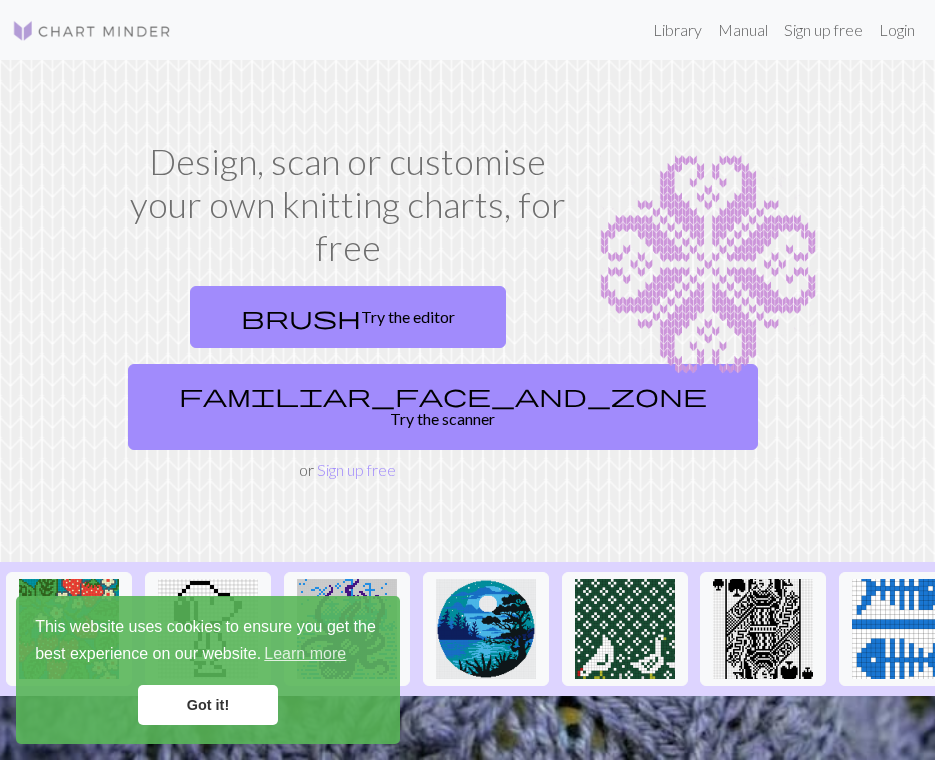scroll, scrollTop: 0, scrollLeft: 0, axis: both 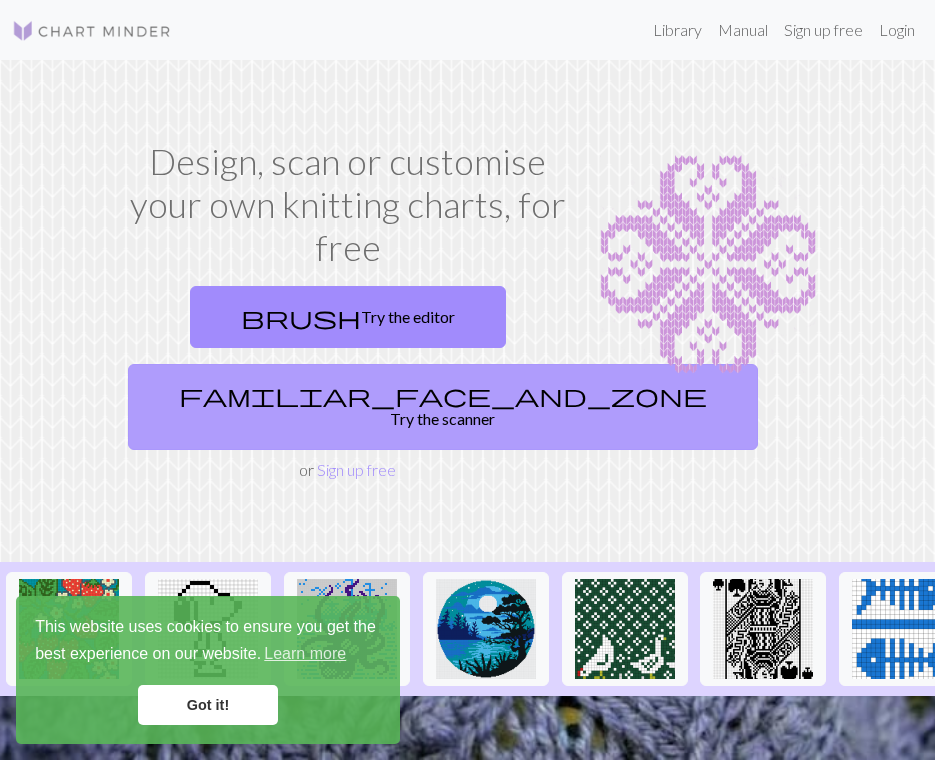 click on "familiar_face_and_zone  Try the scanner" at bounding box center [443, 407] 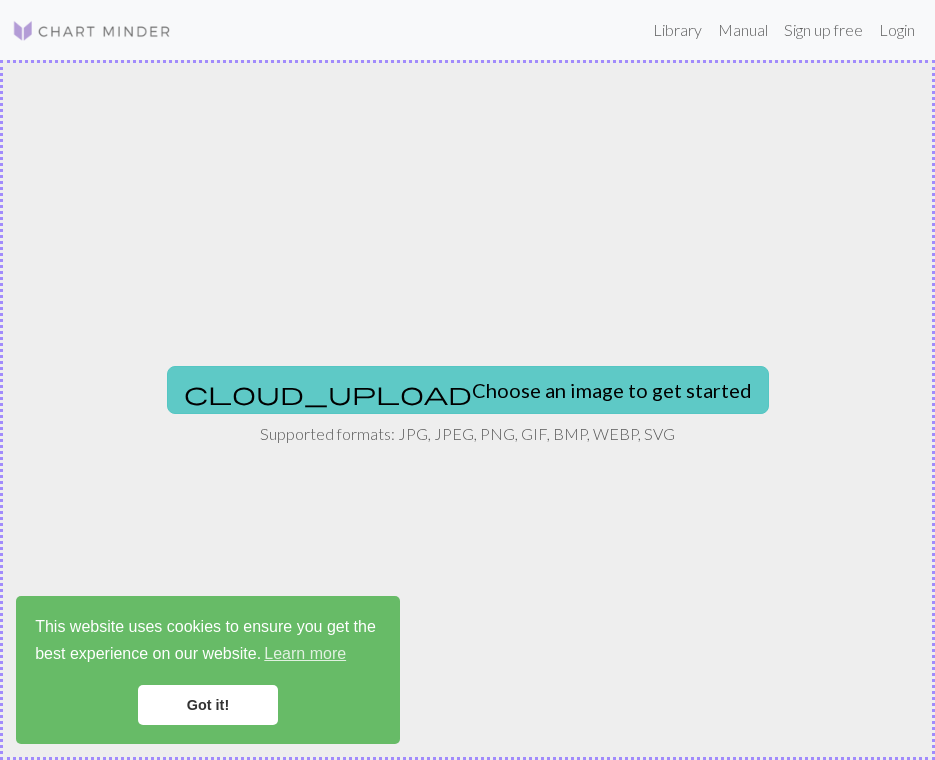 click on "cloud_upload  Choose an image to get started" at bounding box center [468, 390] 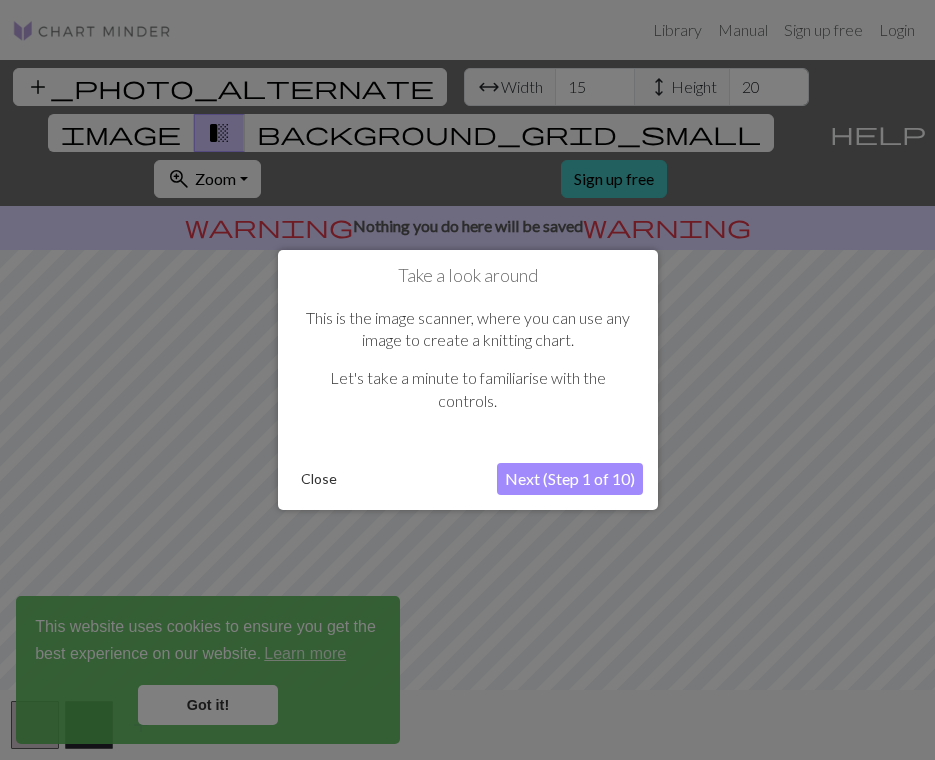 click on "Next (Step 1 of 10)" at bounding box center (570, 479) 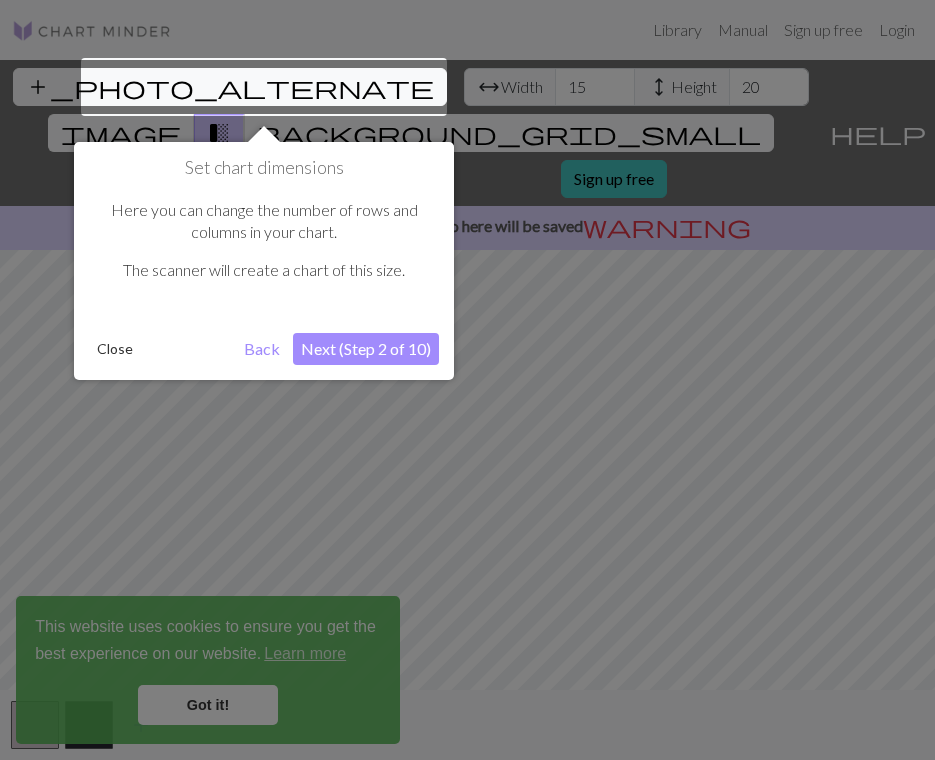 click on "Set chart dimensions Here you can change the number of rows and columns in your chart. The scanner will create a chart of this size. Close Back Next (Step 2 of 10)" at bounding box center (264, 261) 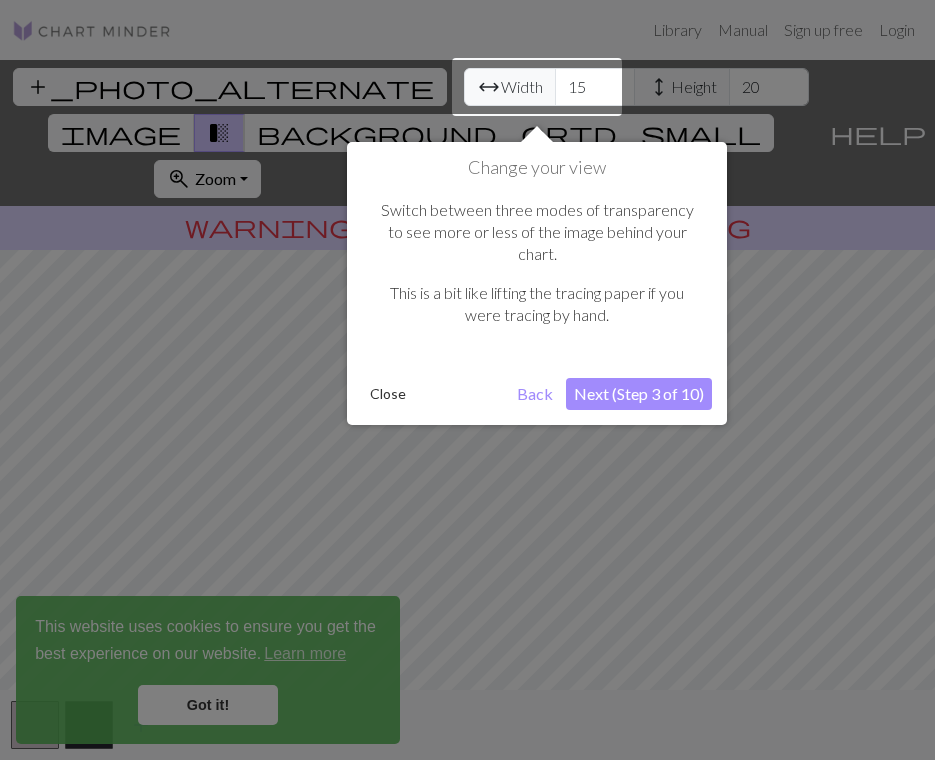click on "Next (Step 3 of 10)" at bounding box center (639, 394) 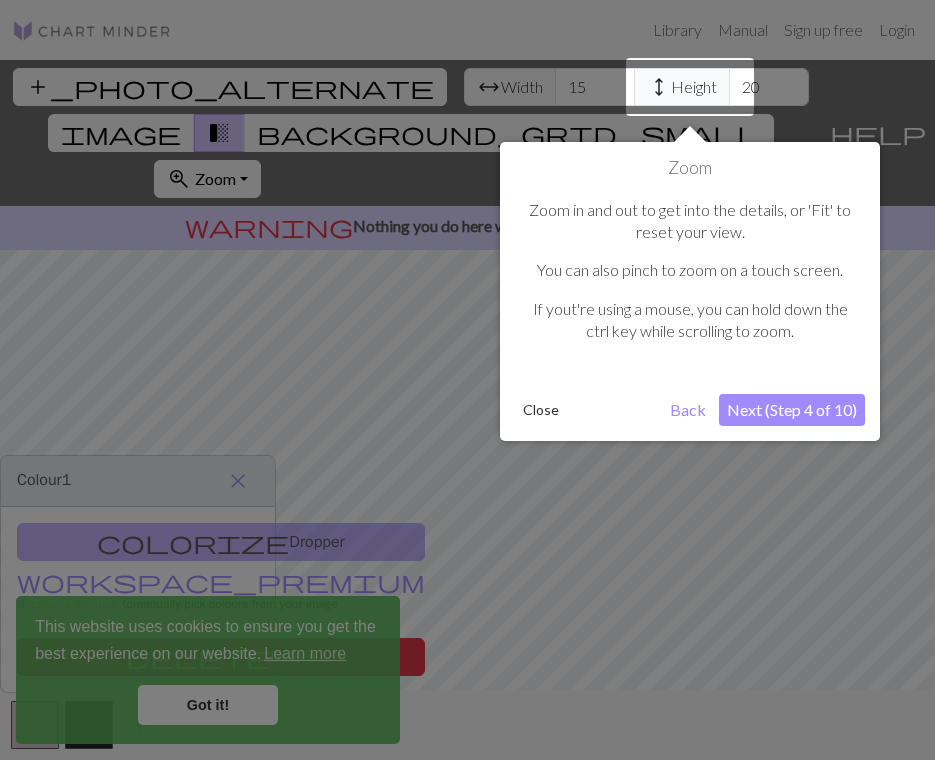 click on "Next (Step 4 of 10)" at bounding box center [792, 410] 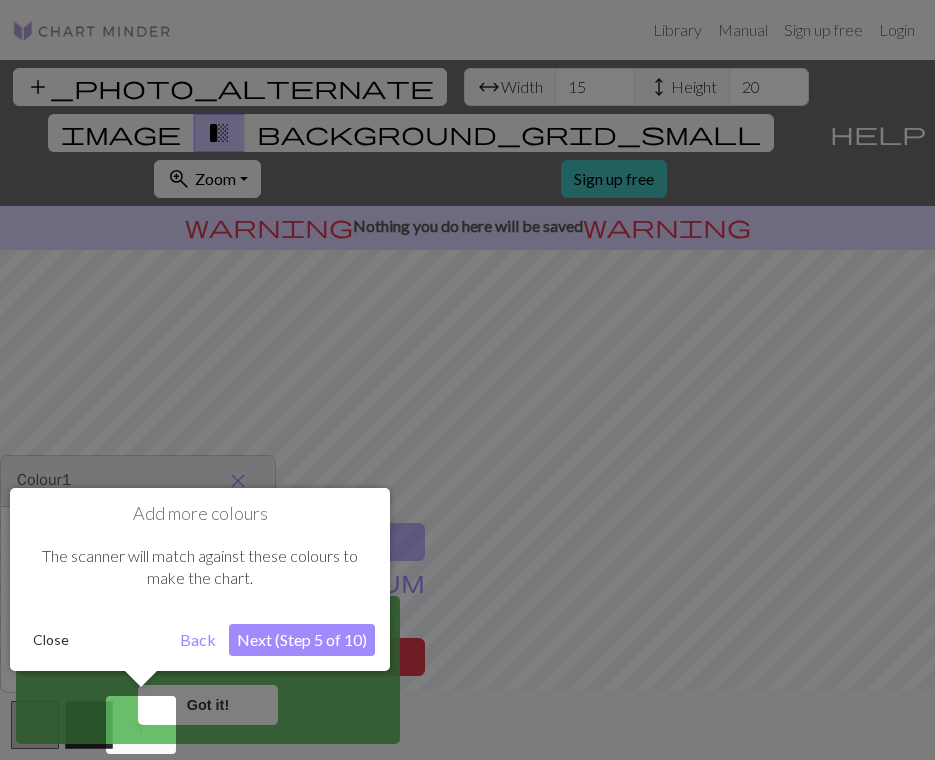 click on "Next (Step 5 of 10)" at bounding box center (302, 640) 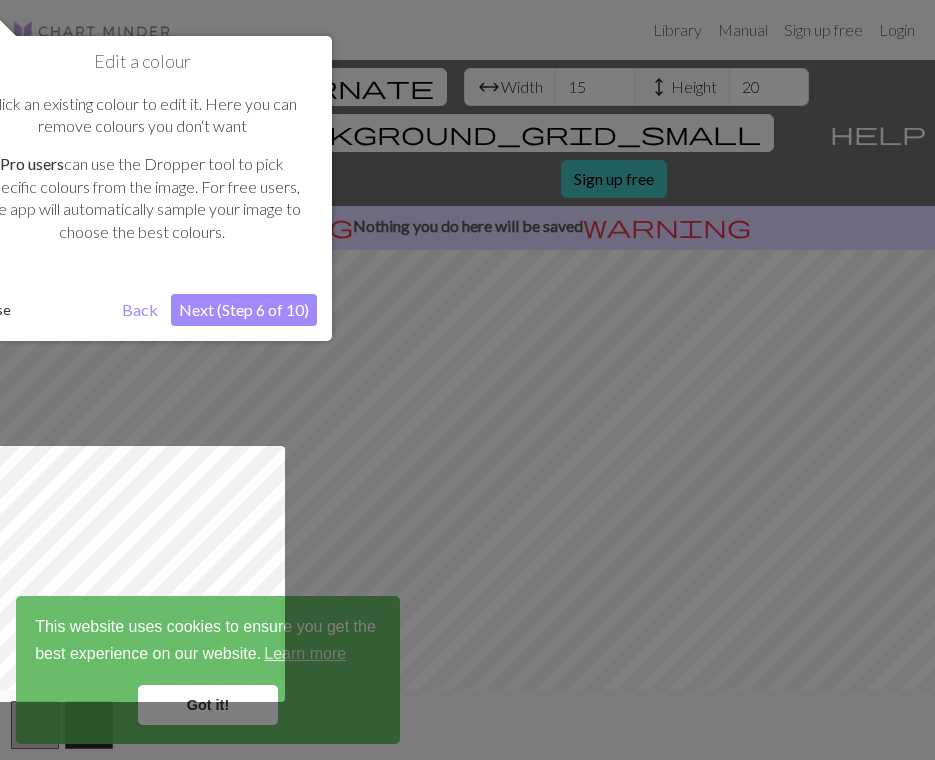 click on "Next (Step 6 of 10)" at bounding box center (244, 310) 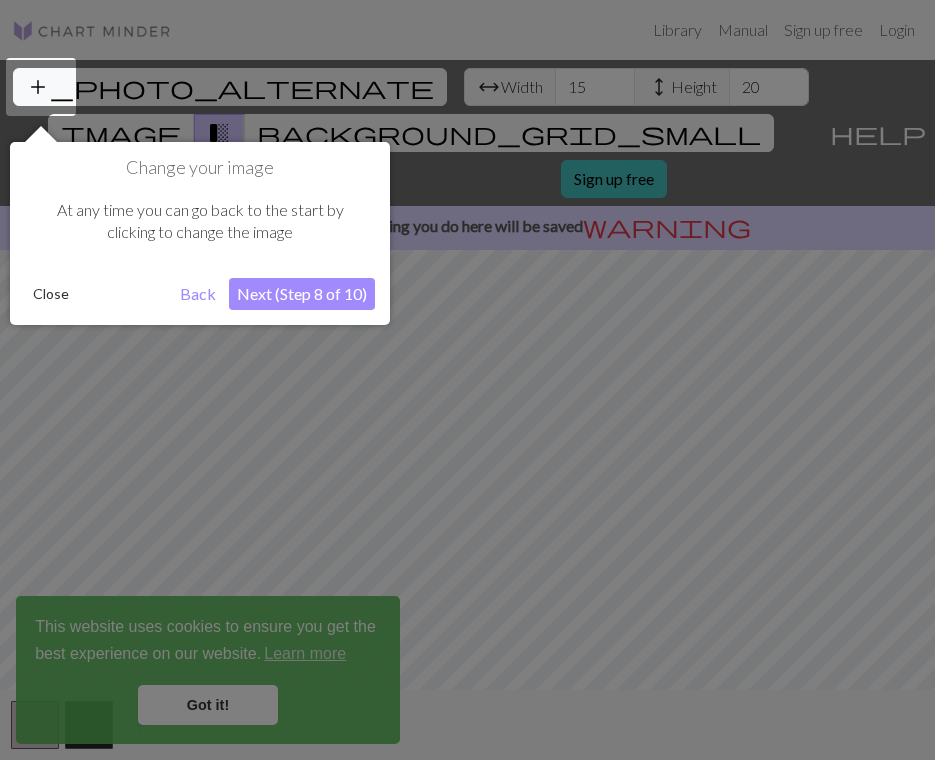 click on "Next (Step 8 of 10)" at bounding box center (302, 294) 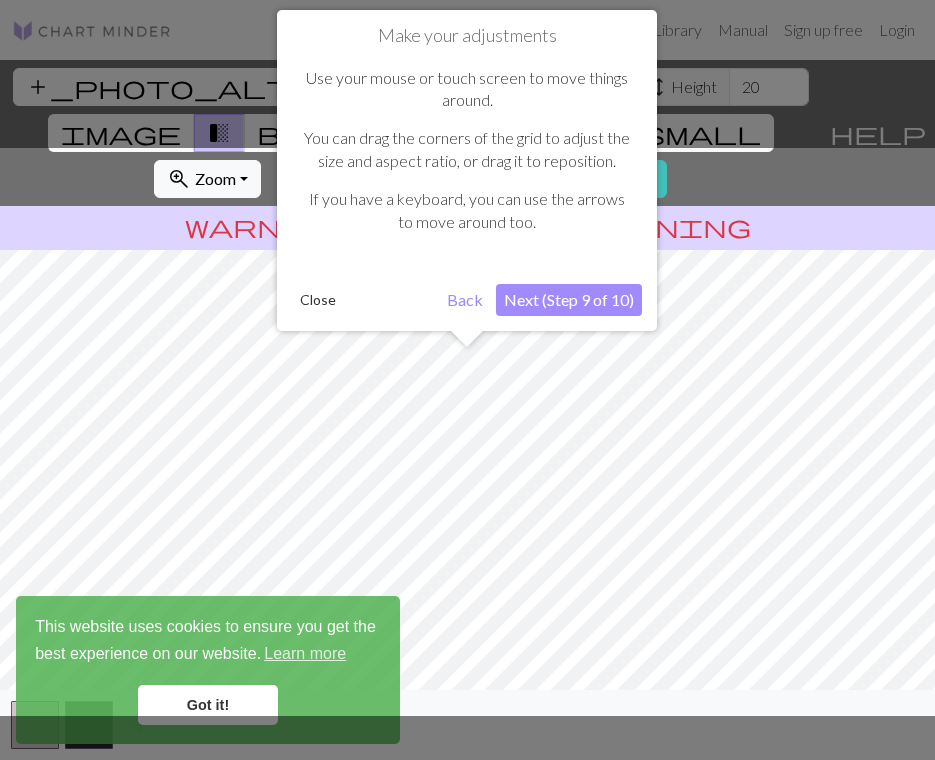 click on "Next (Step 9 of 10)" at bounding box center [569, 300] 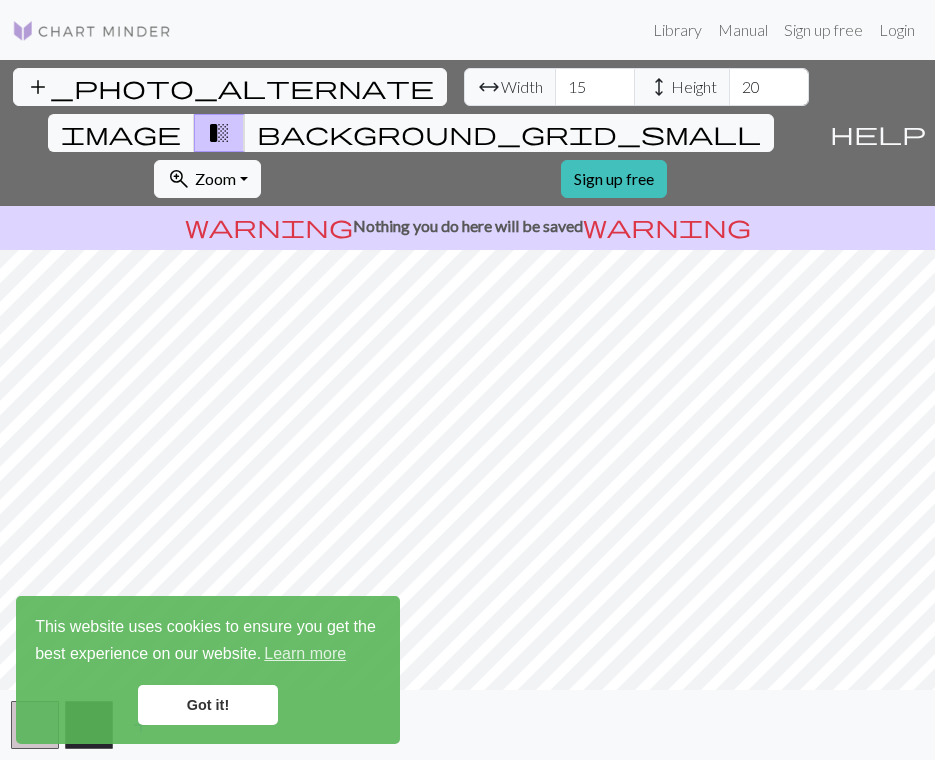click on "This website uses cookies to ensure you get the best experience on our website.  Learn more Got it! Library Manual Sign up free Login add_photo_alternate   Change image arrow_range   Width 15 height   Height 20 image transition_fade background_grid_small zoom_in Zoom Zoom Fit all Fit width Fit height 50% 100% 150% 200% Sign up free help Show me around warning  Nothing you do here will be saved  warning add Make knitting charts for free | Chart Minder" at bounding box center (467, 380) 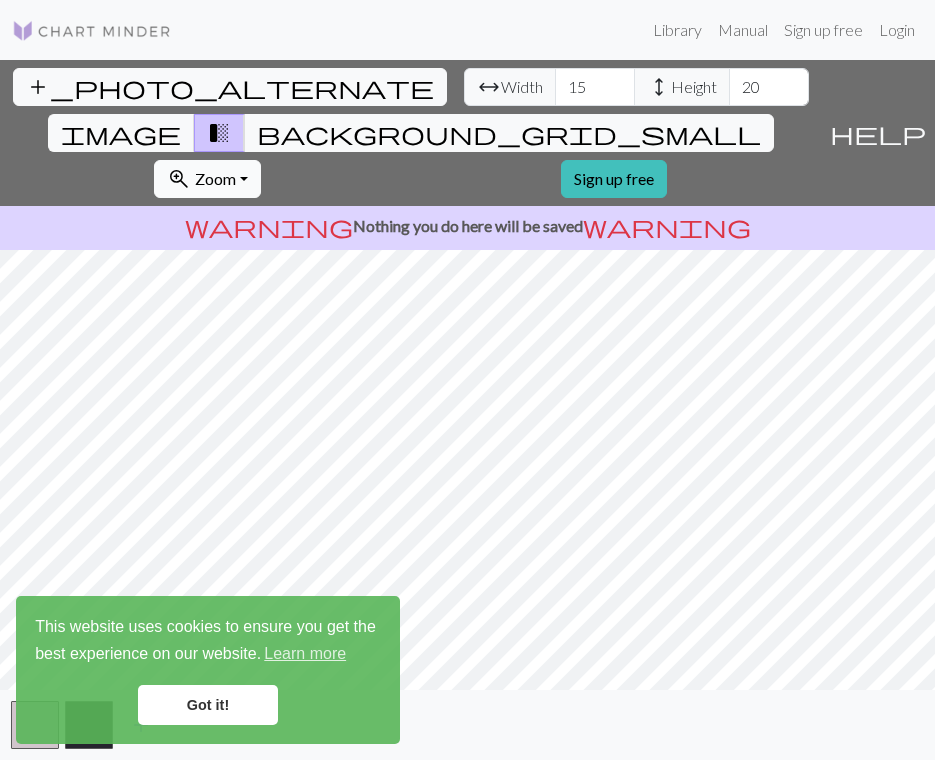 click on "Zoom" at bounding box center (215, 178) 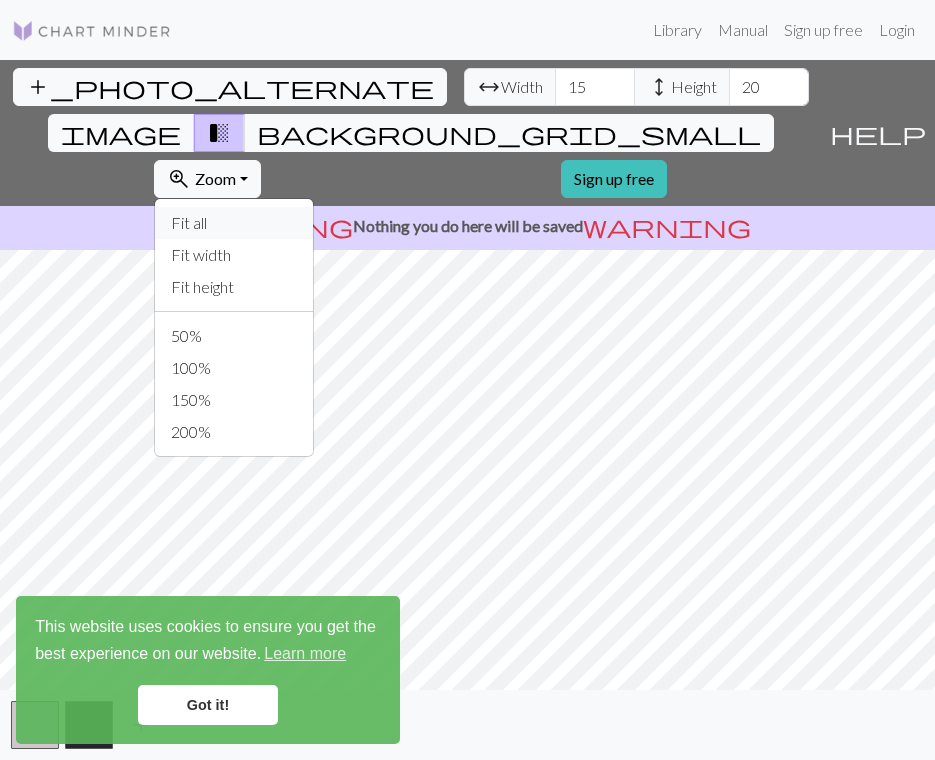 click on "Fit all" at bounding box center [234, 223] 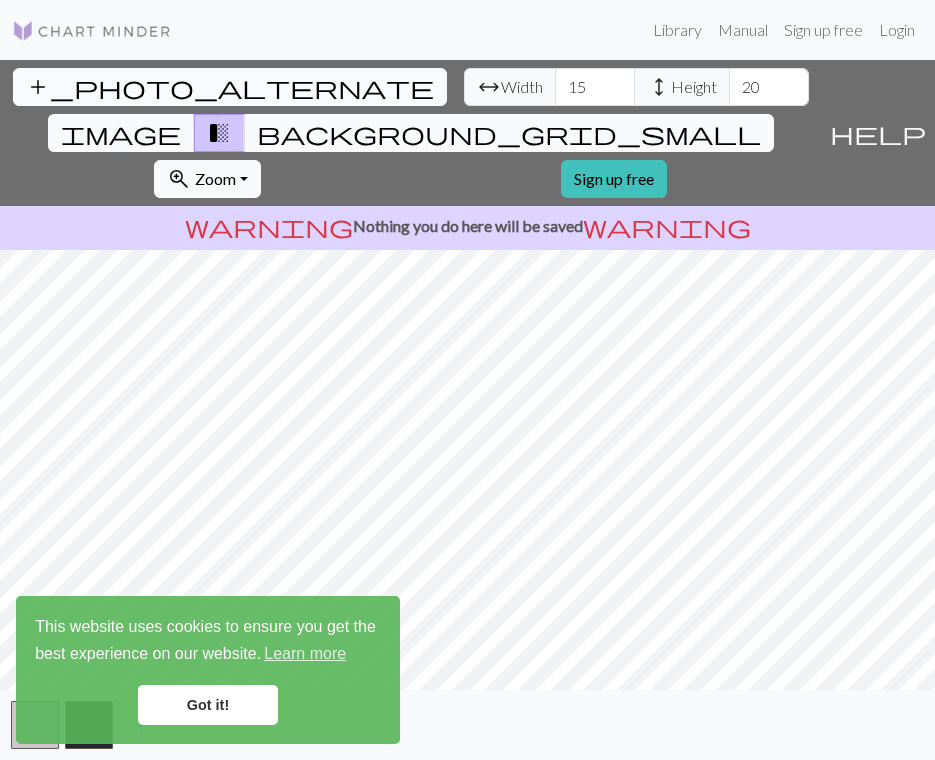 click on "add_photo_alternate   Change image" at bounding box center (230, 87) 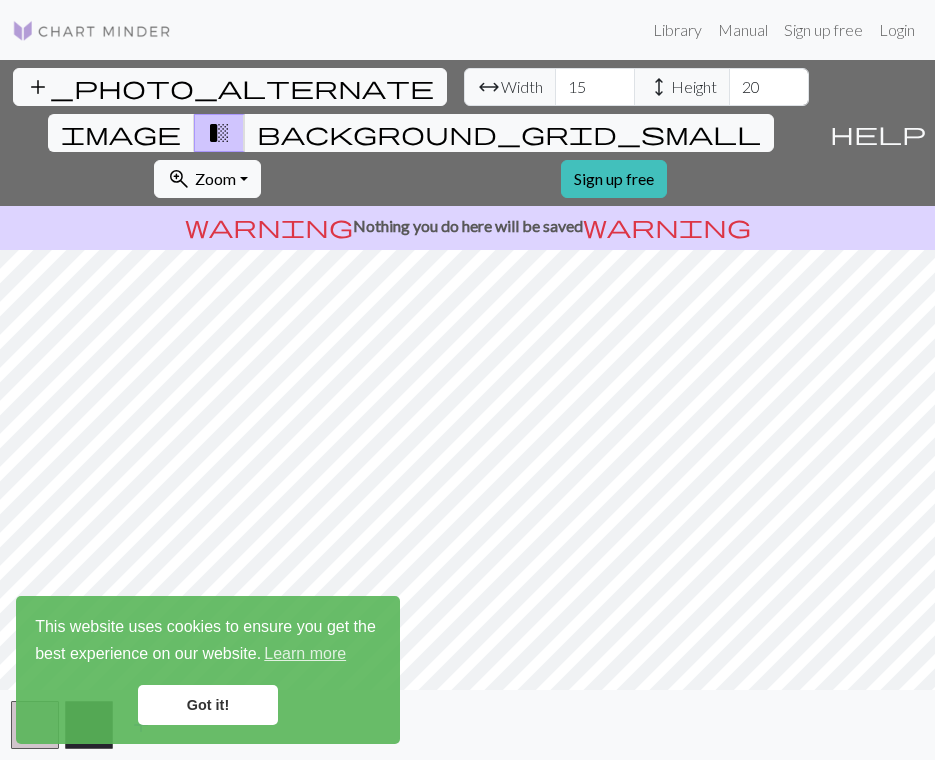 click on "Got it!" at bounding box center (208, 705) 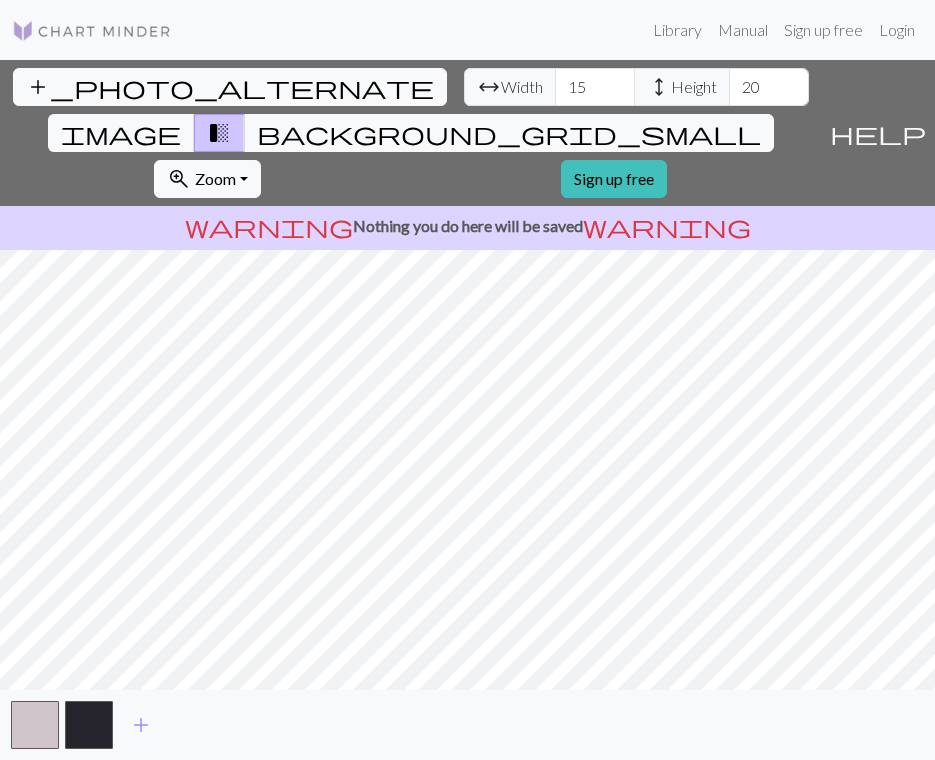 click on "Got it!" at bounding box center [208, 705] 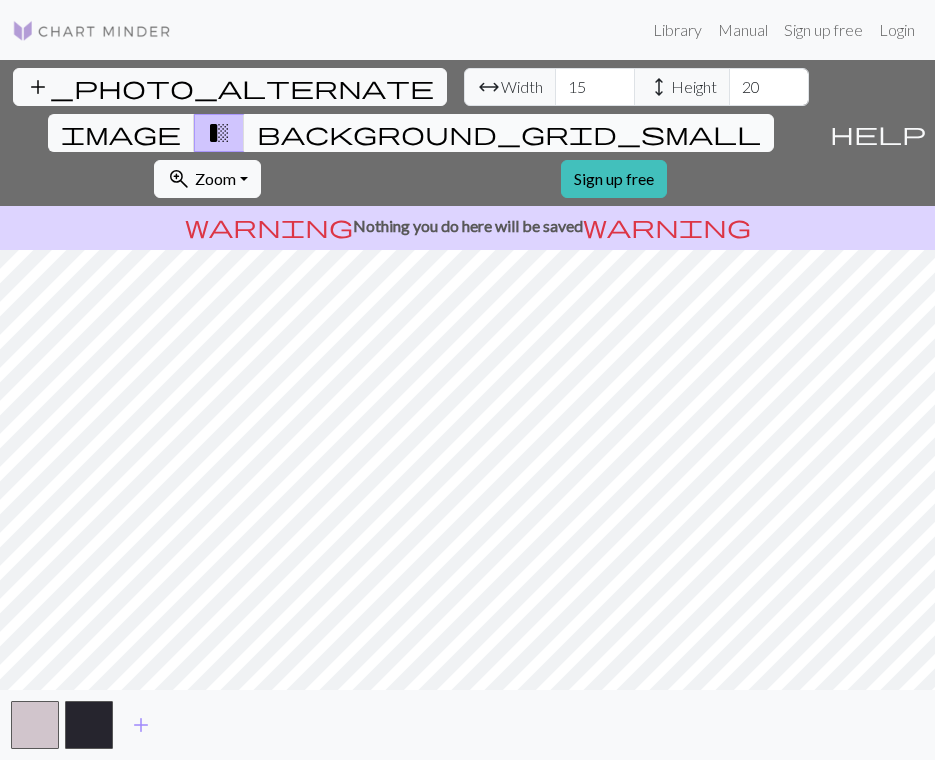 click on "background_grid_small" at bounding box center [509, 133] 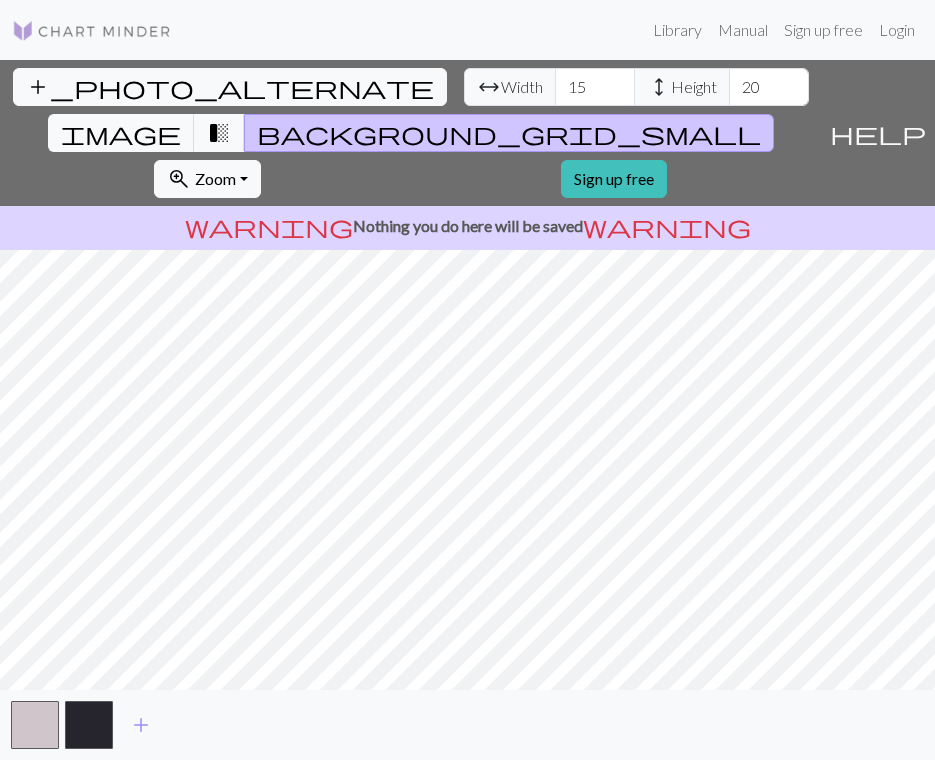 click on "background_grid_small" at bounding box center [509, 133] 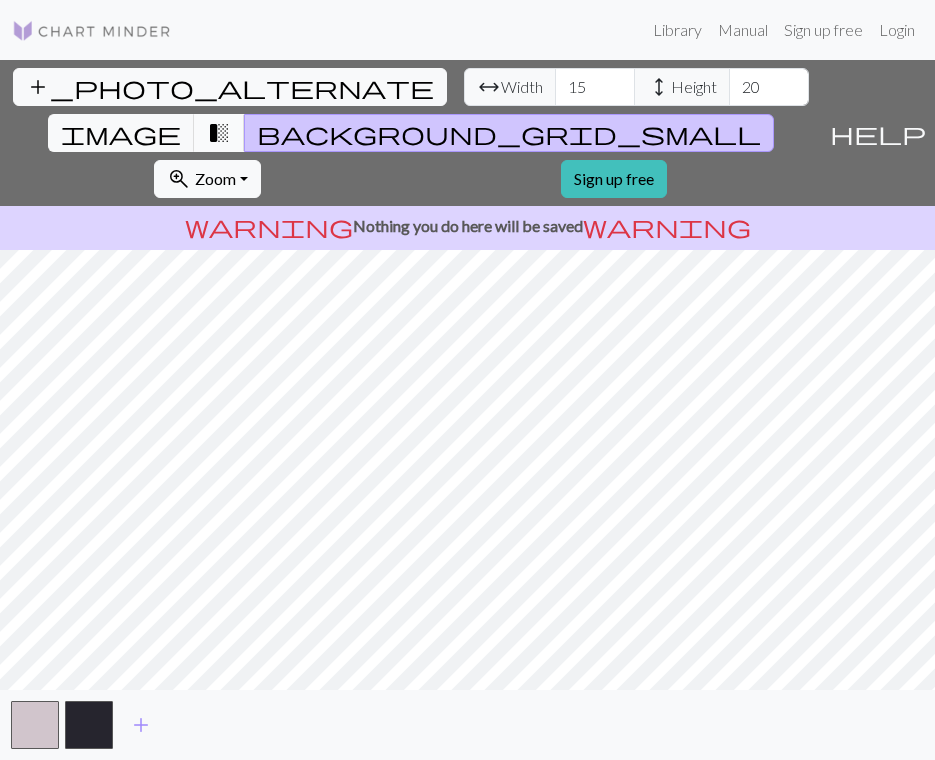 click on "transition_fade" at bounding box center [219, 133] 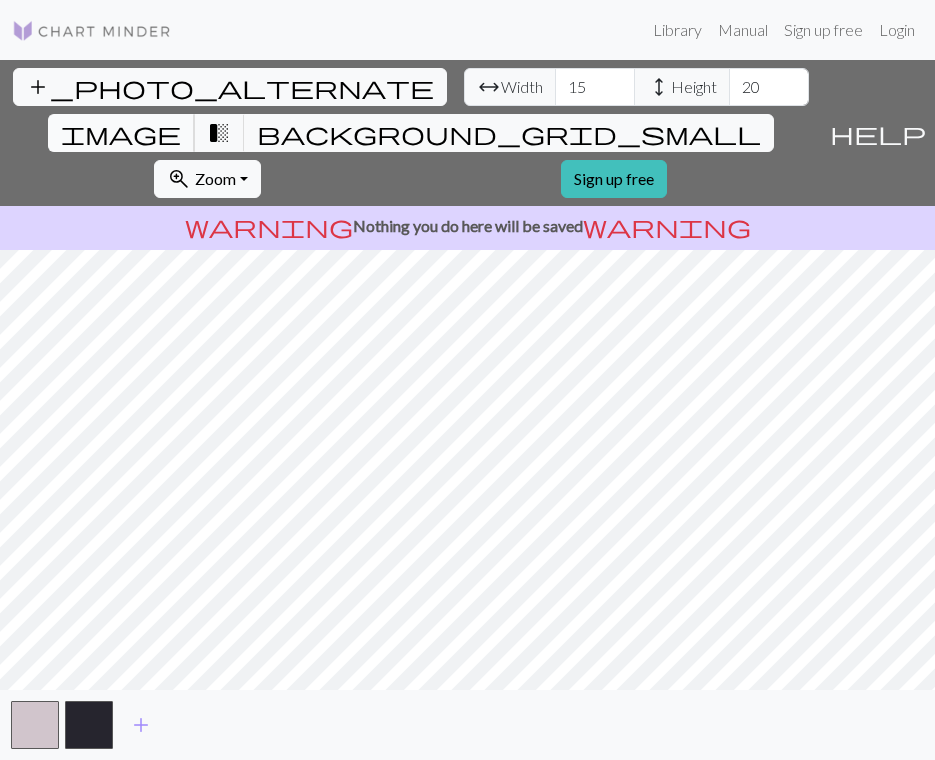 click on "image" at bounding box center (121, 133) 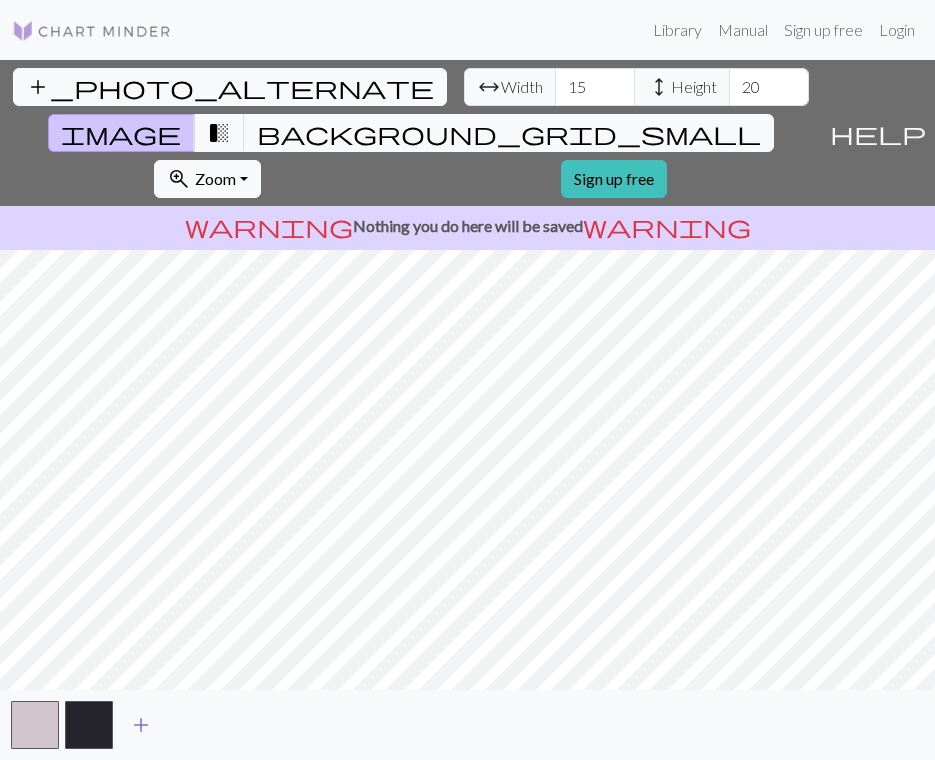 click on "add" at bounding box center (141, 725) 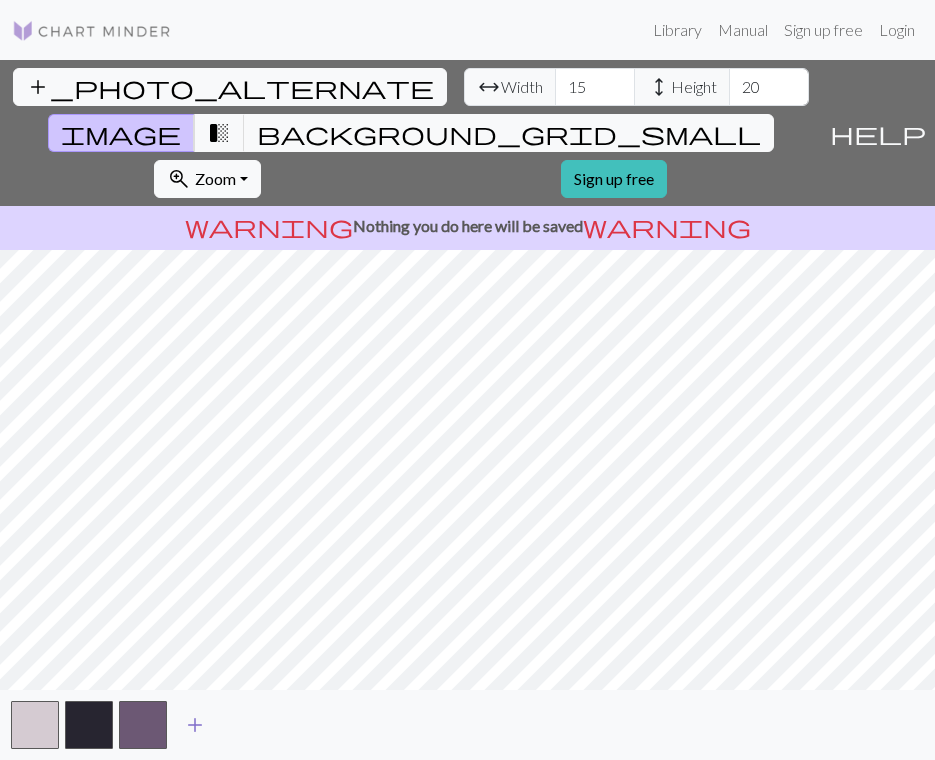 click on "add" at bounding box center (195, 725) 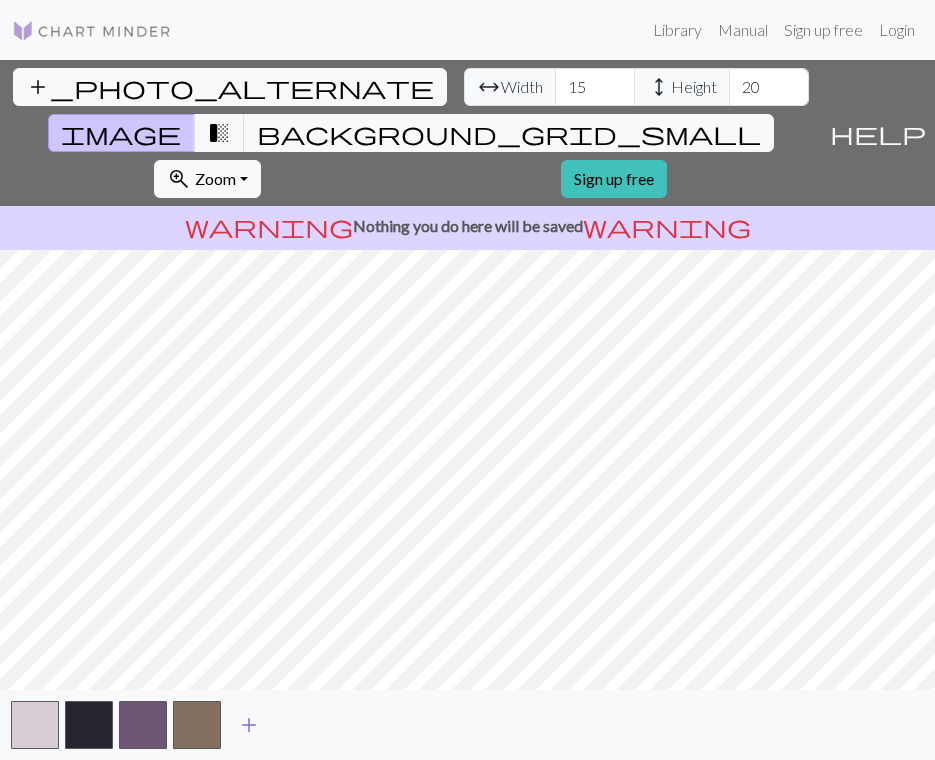 click on "add" at bounding box center [249, 725] 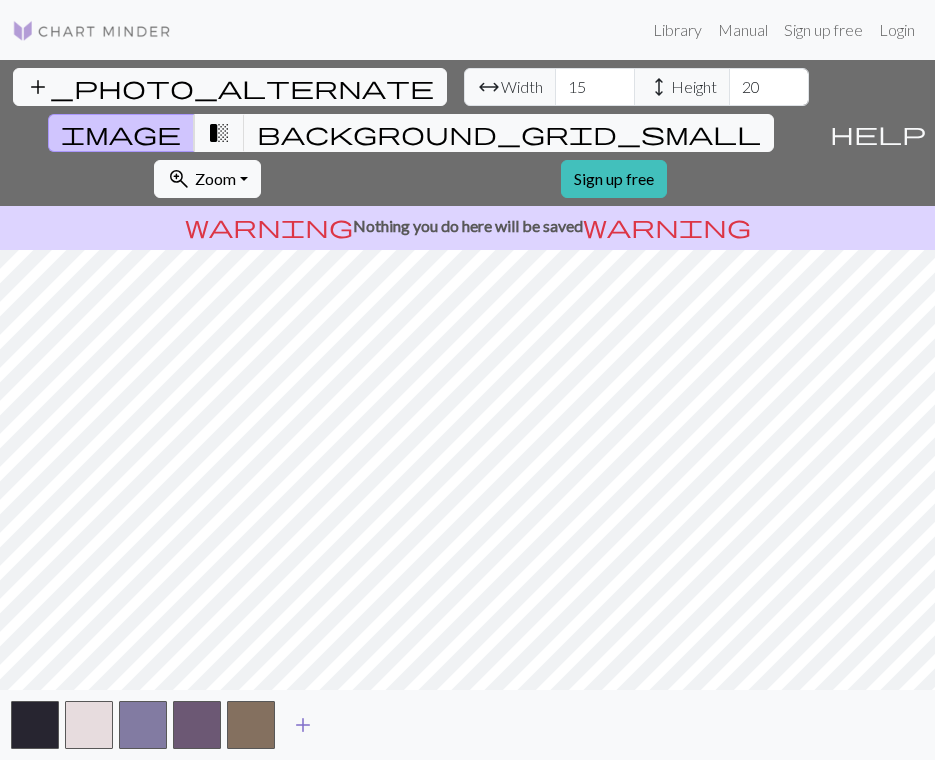 click on "add" at bounding box center (303, 725) 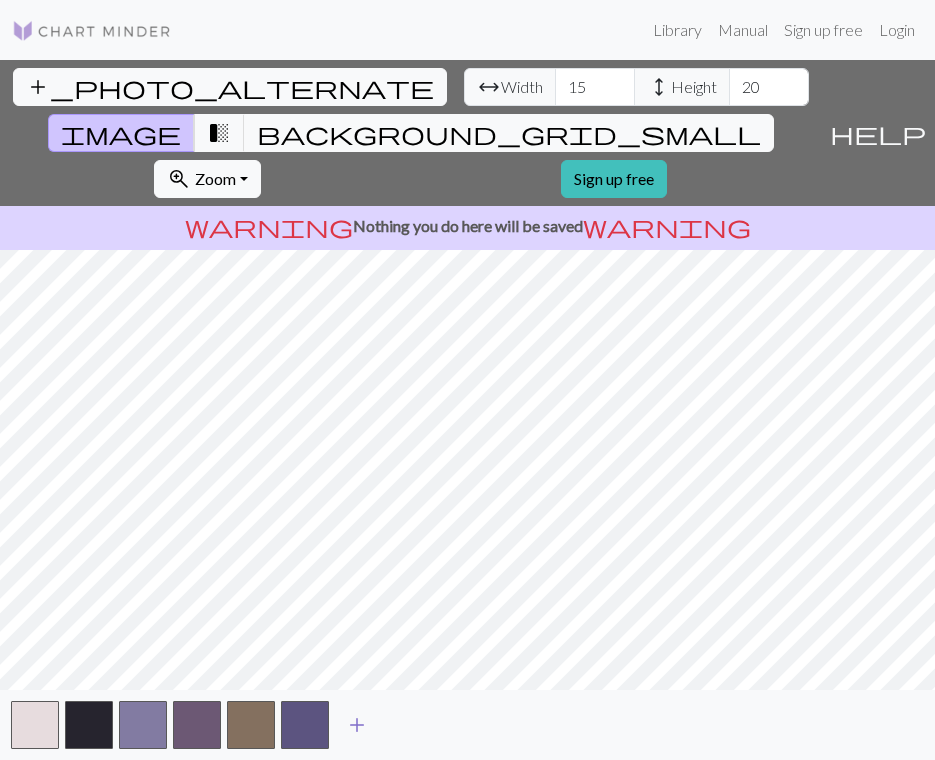 click on "add" at bounding box center (357, 725) 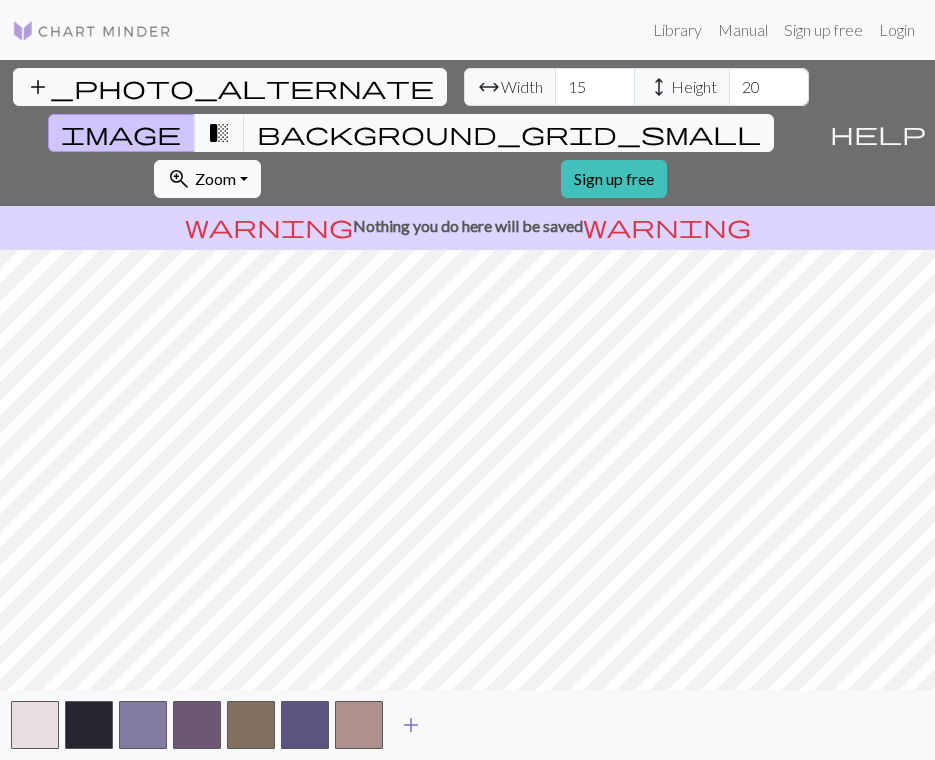 click on "add" at bounding box center [411, 725] 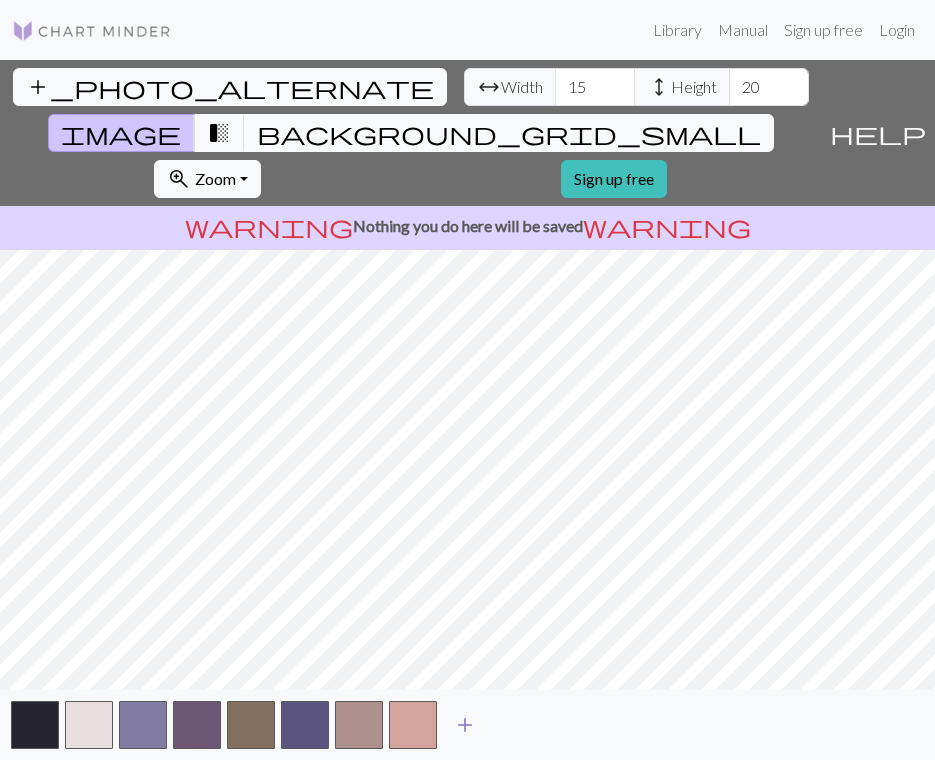 click on "add" at bounding box center (465, 725) 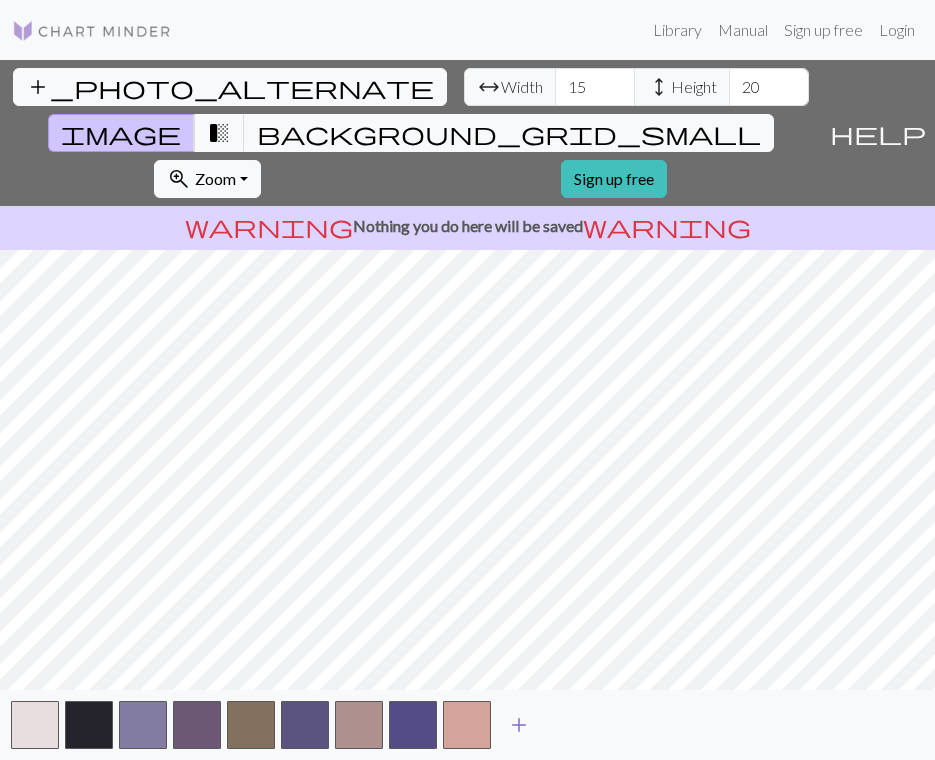 click at bounding box center [467, 725] 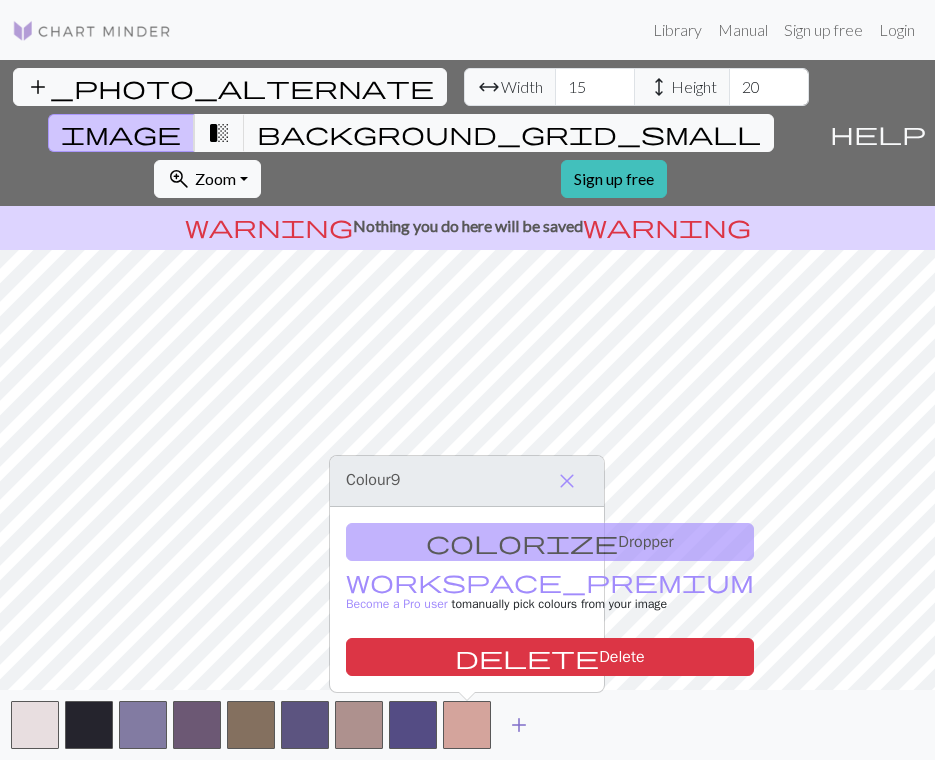 click on "add" at bounding box center (519, 725) 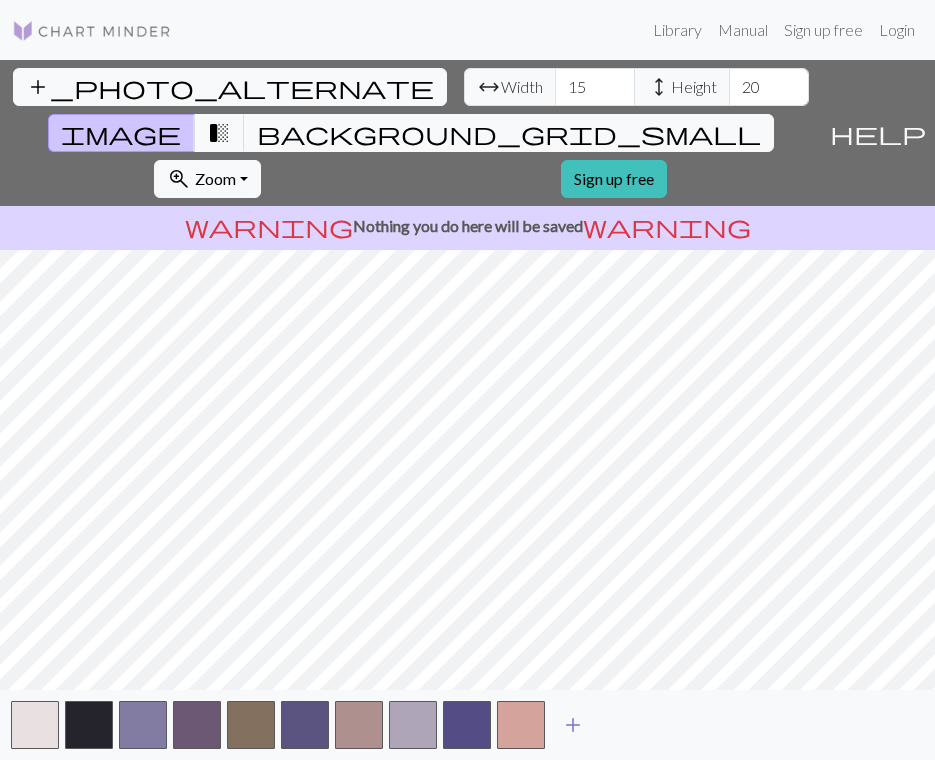 click on "add" at bounding box center [573, 725] 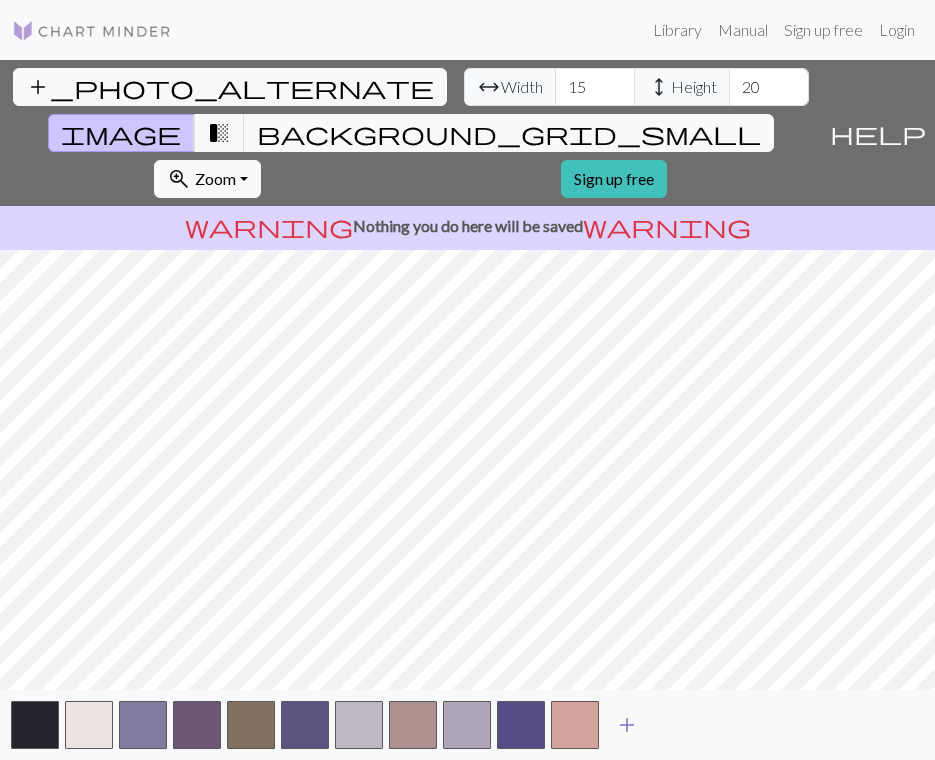 click on "add" at bounding box center (627, 725) 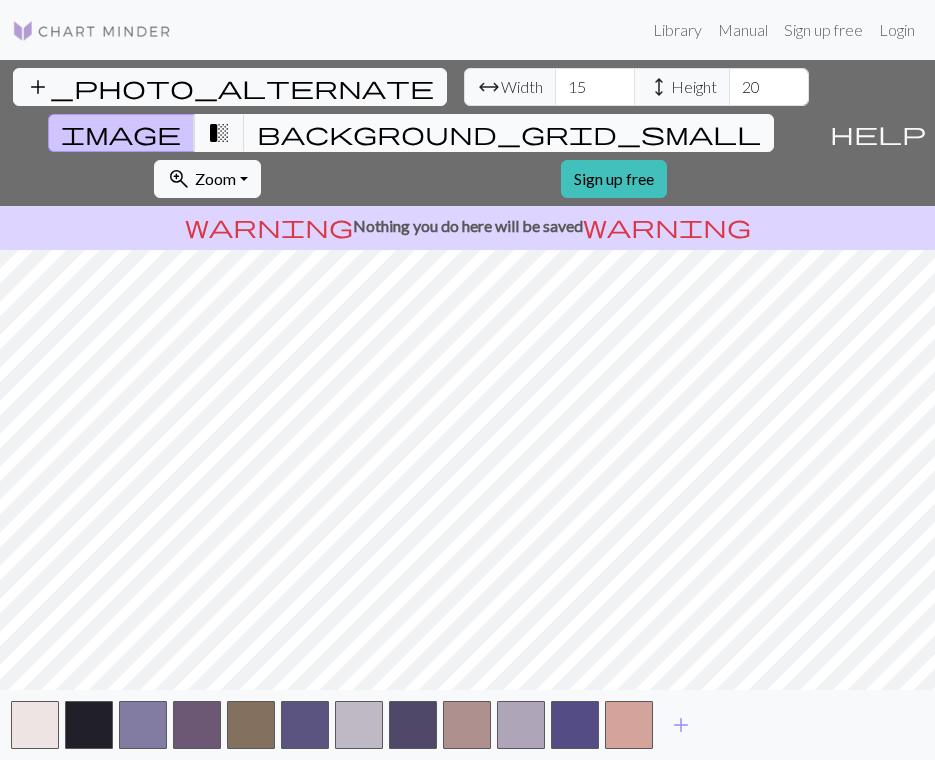 click on "background_grid_small" at bounding box center (509, 133) 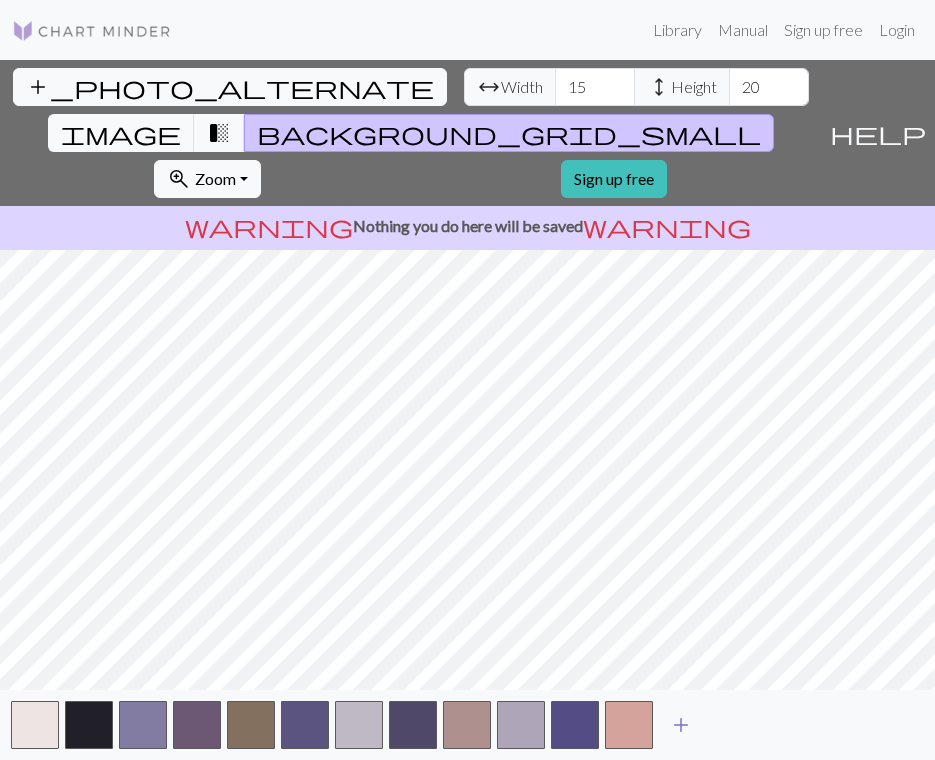 click on "add" at bounding box center [681, 725] 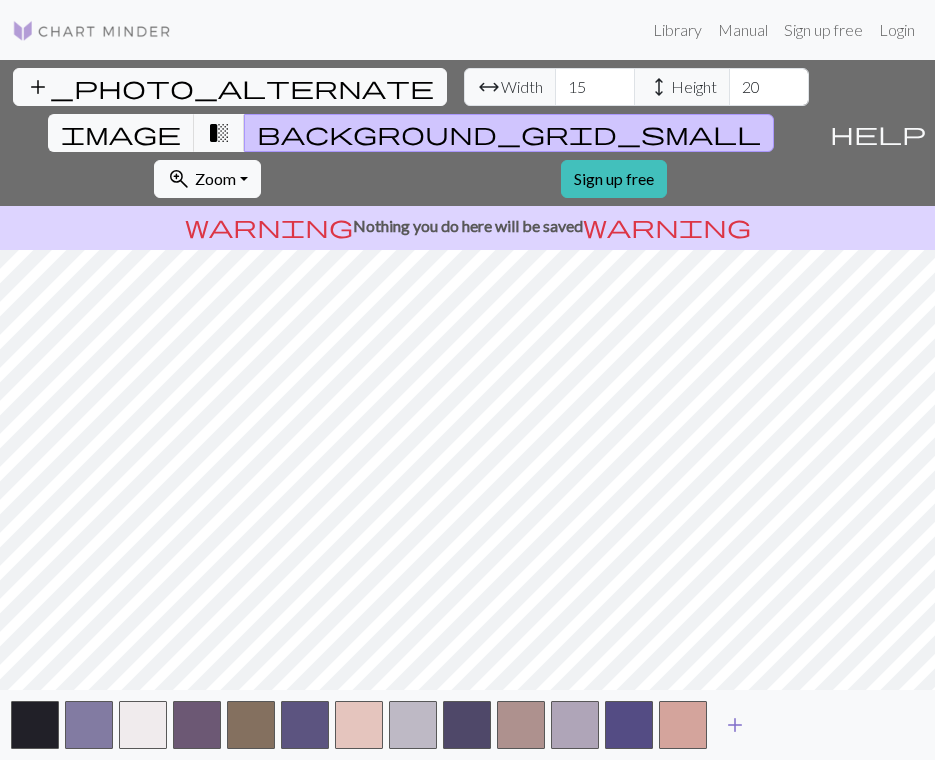 click on "add" at bounding box center (735, 725) 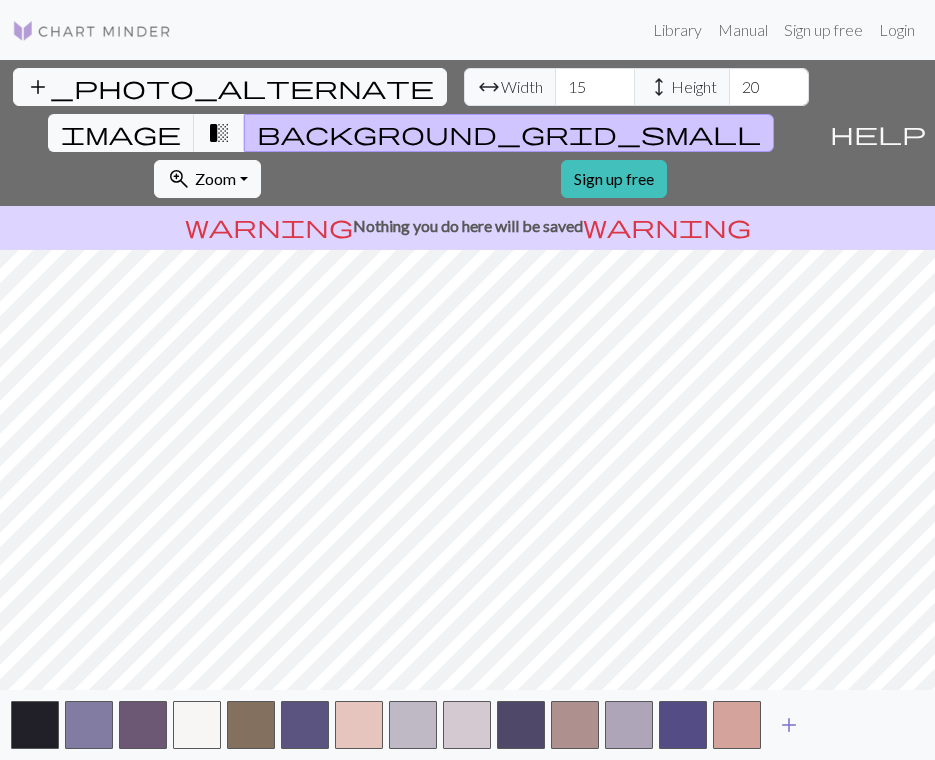 click on "add" at bounding box center [789, 725] 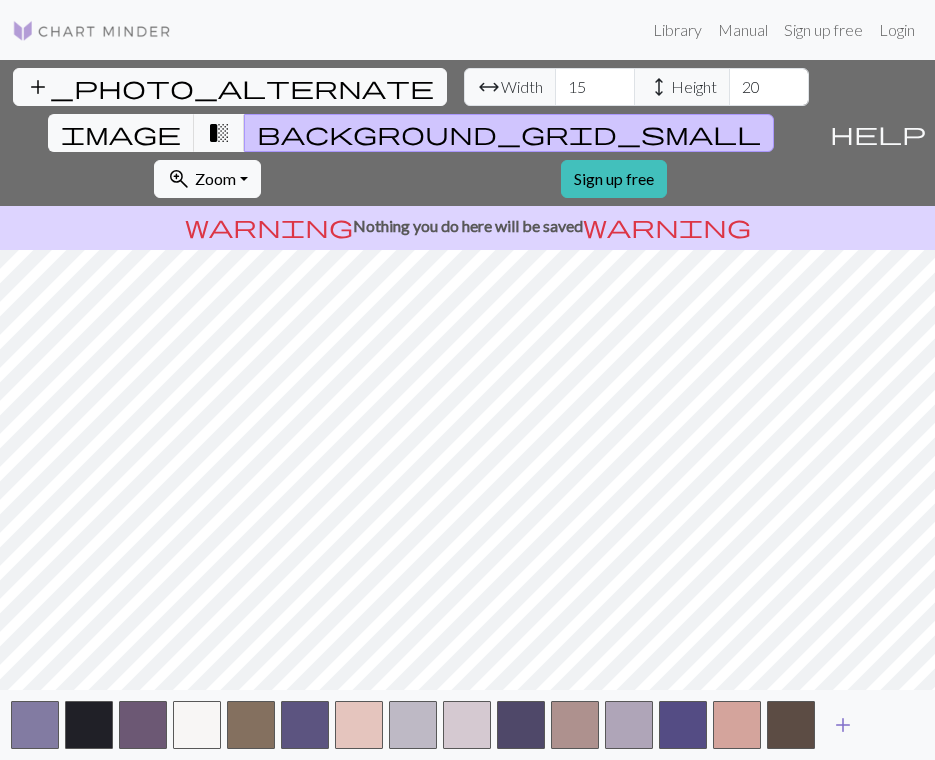 click on "add" at bounding box center (843, 725) 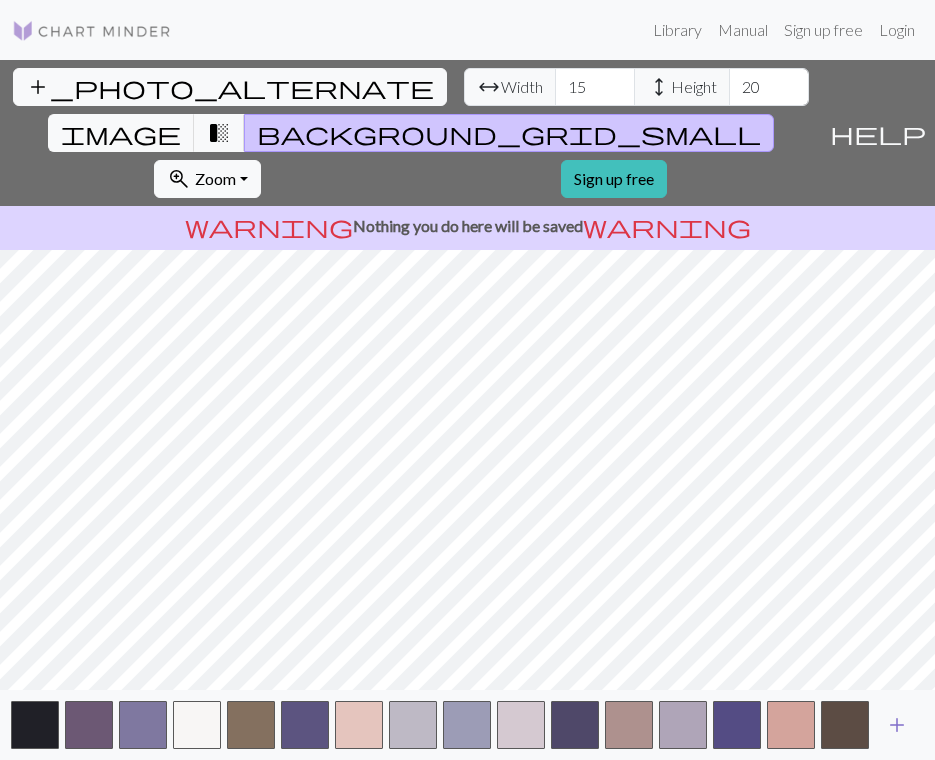 click on "add" at bounding box center [897, 725] 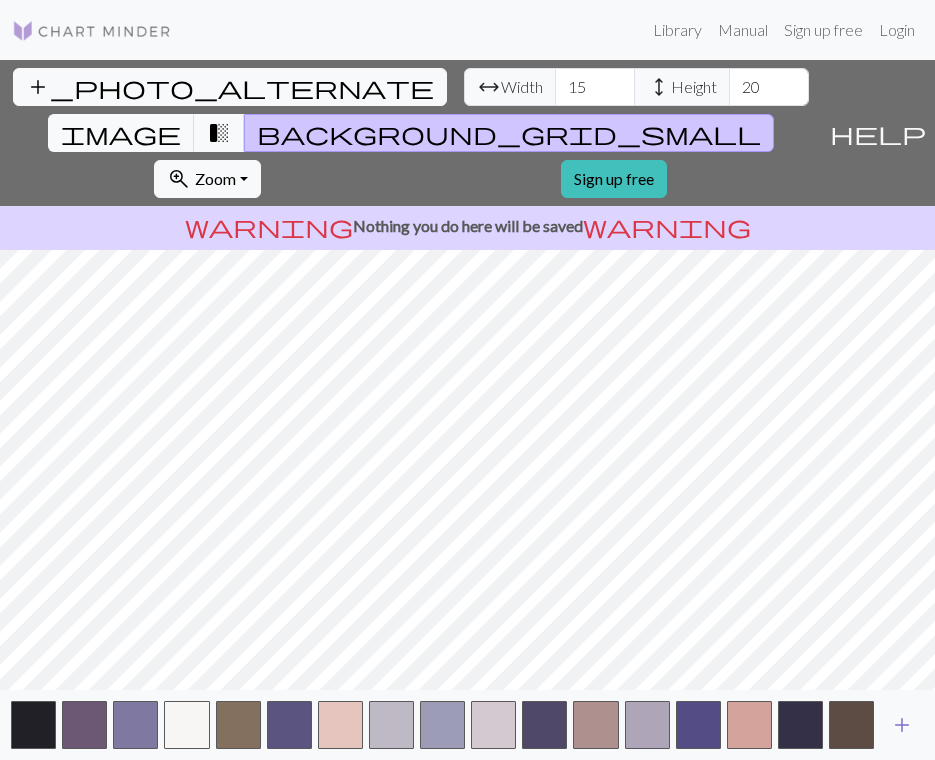 scroll, scrollTop: 0, scrollLeft: 0, axis: both 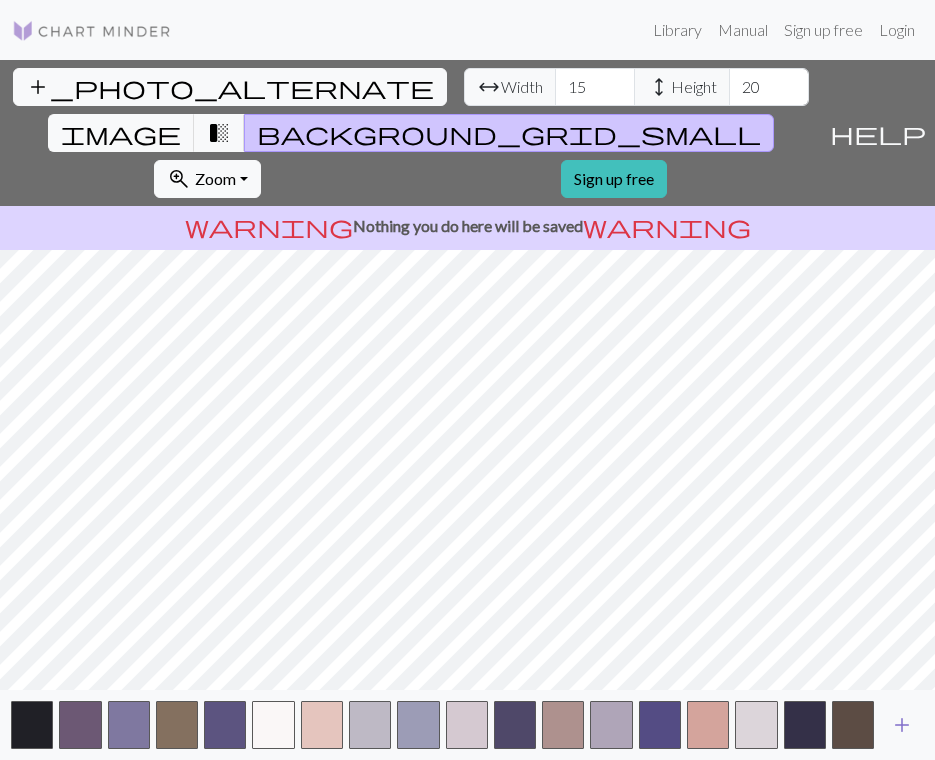 click on "add" at bounding box center [902, 725] 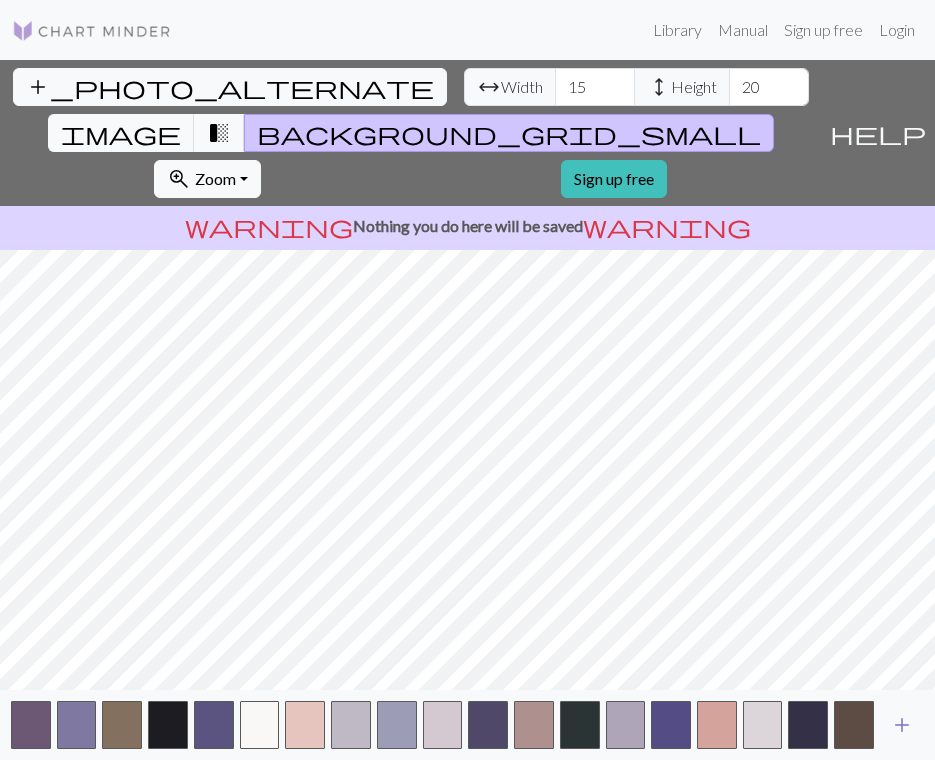 click on "add" at bounding box center [902, 725] 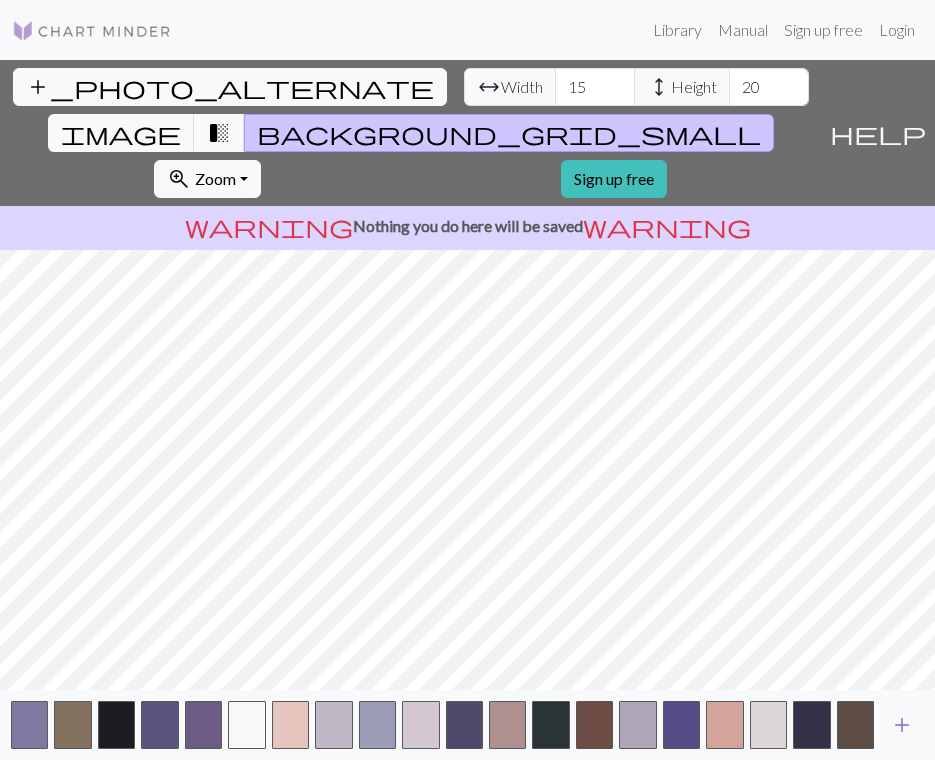 click on "add" at bounding box center (902, 725) 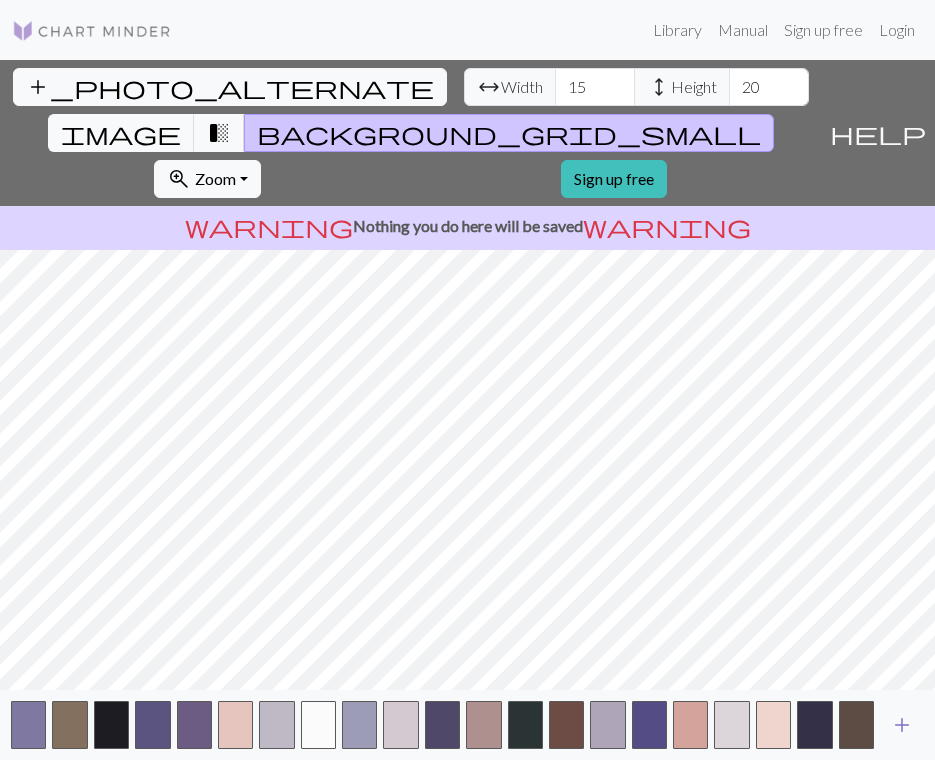 click on "add" at bounding box center [902, 725] 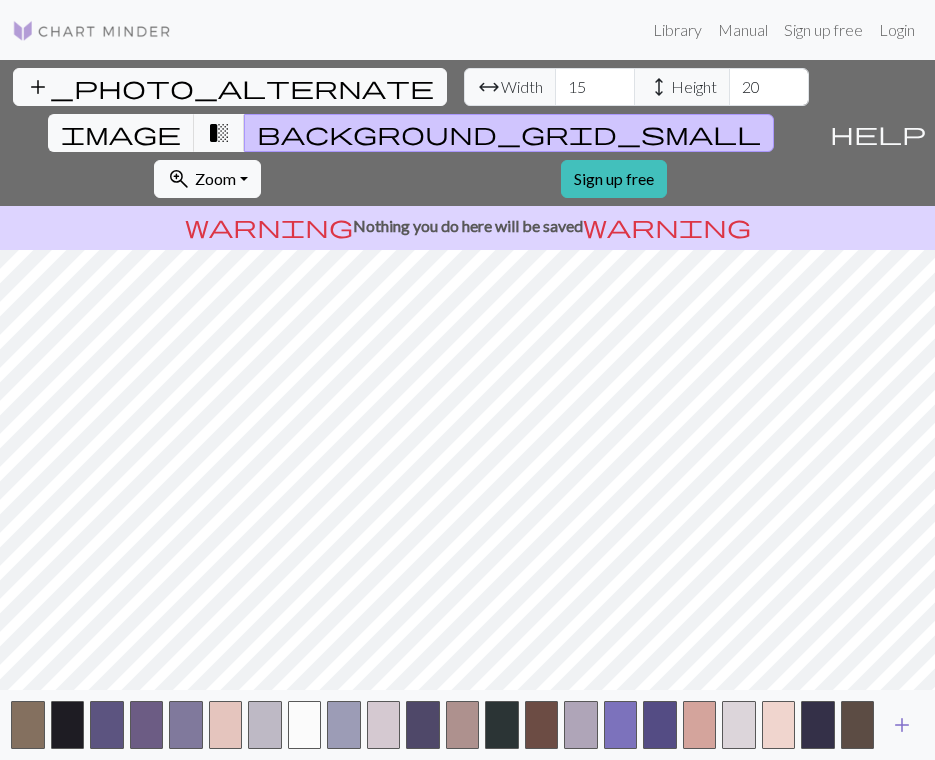 click on "add" at bounding box center (902, 725) 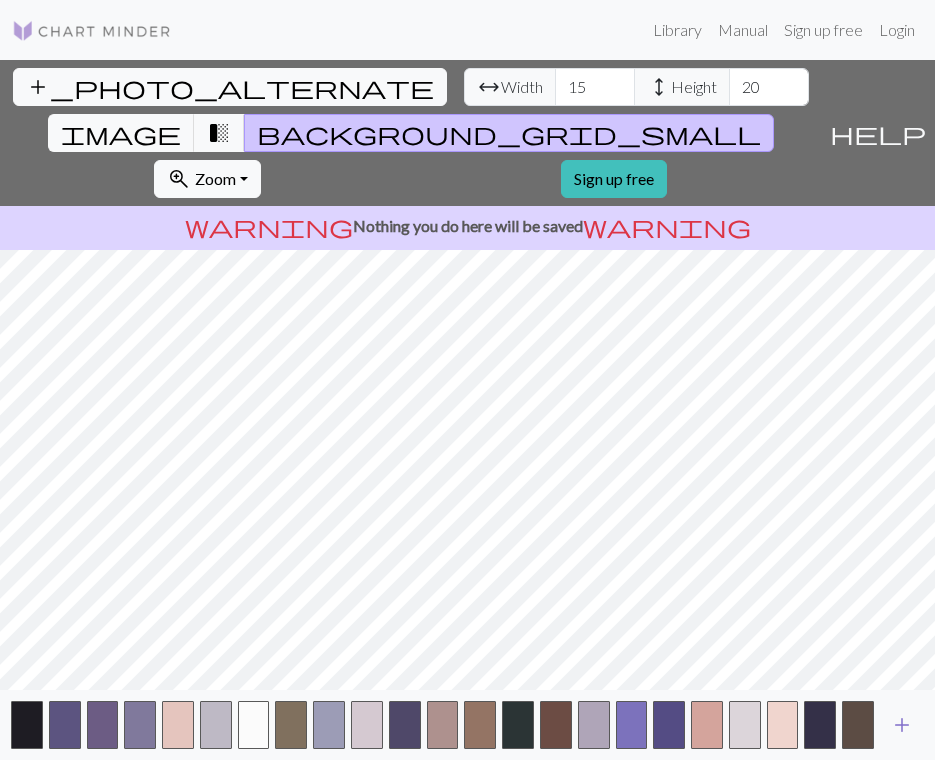 click on "add" at bounding box center (902, 725) 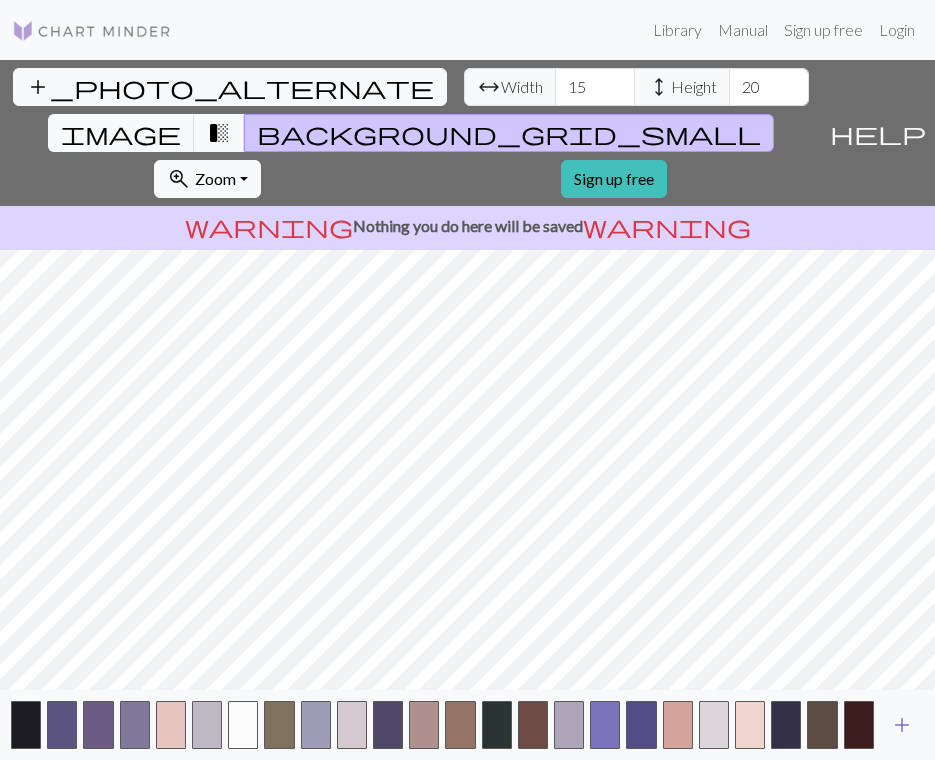 click on "add" at bounding box center (902, 725) 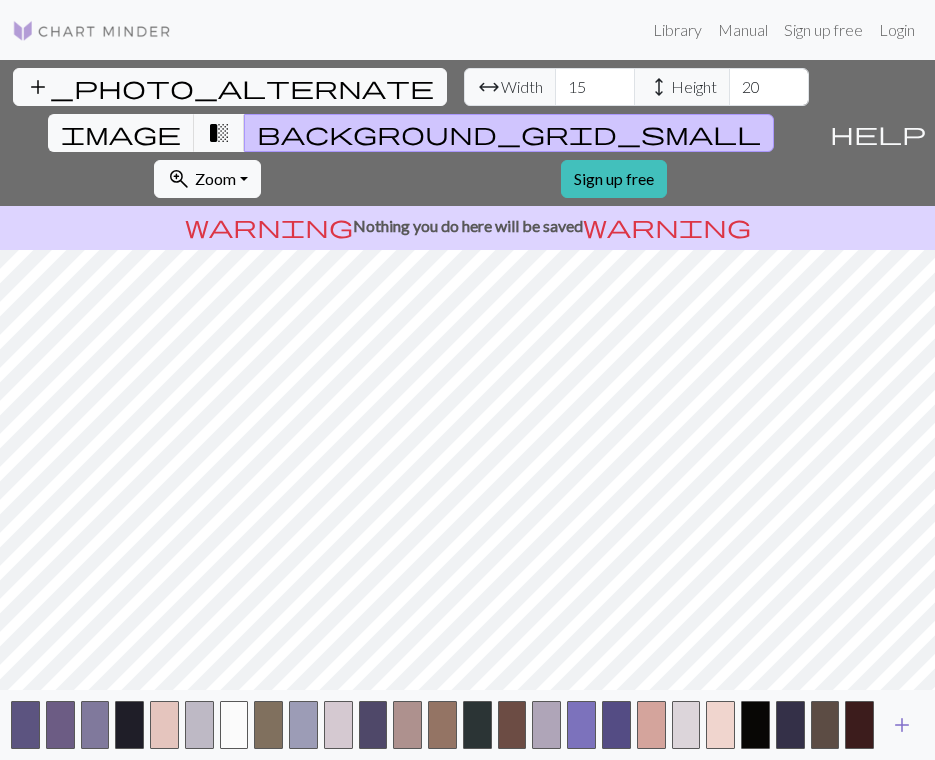 click on "add" at bounding box center [902, 725] 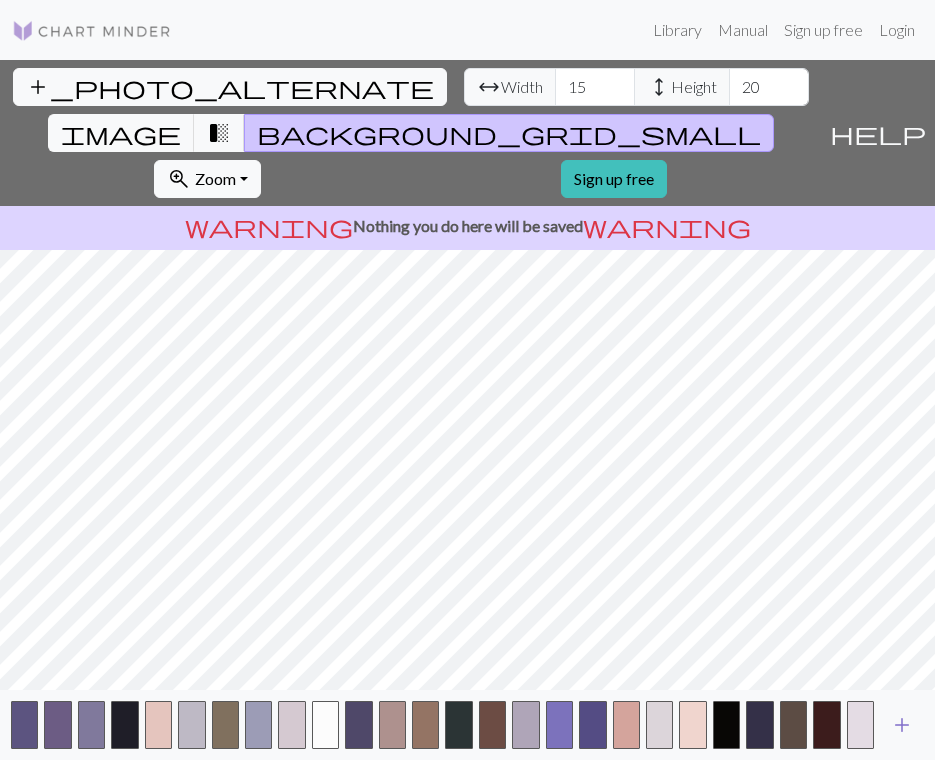 click on "add" at bounding box center (902, 725) 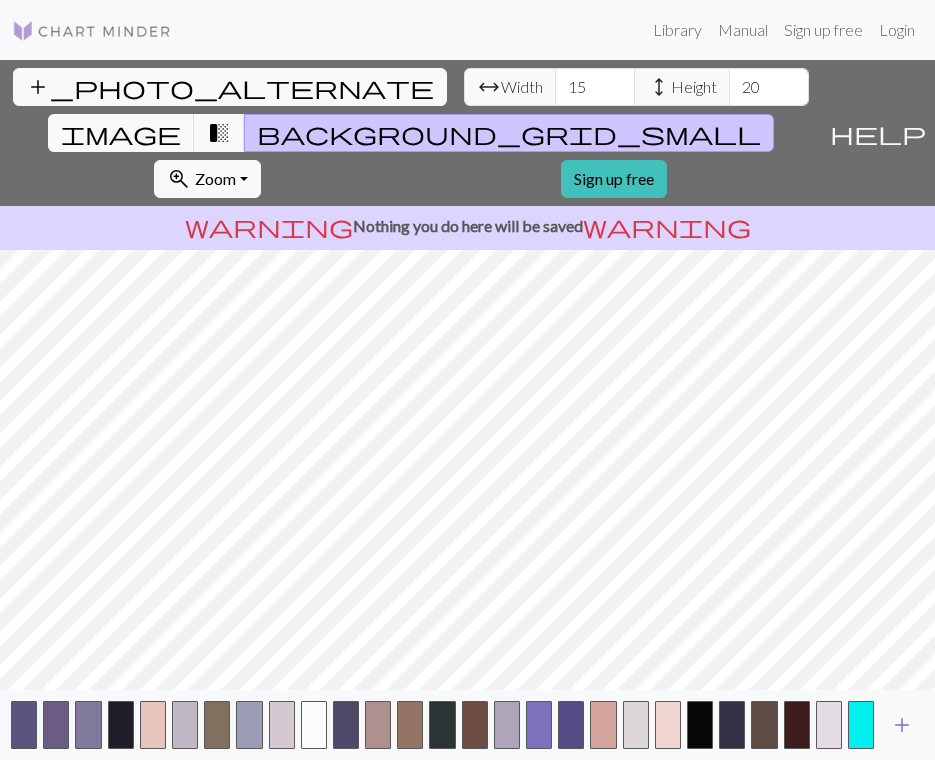 click on "add" at bounding box center [902, 725] 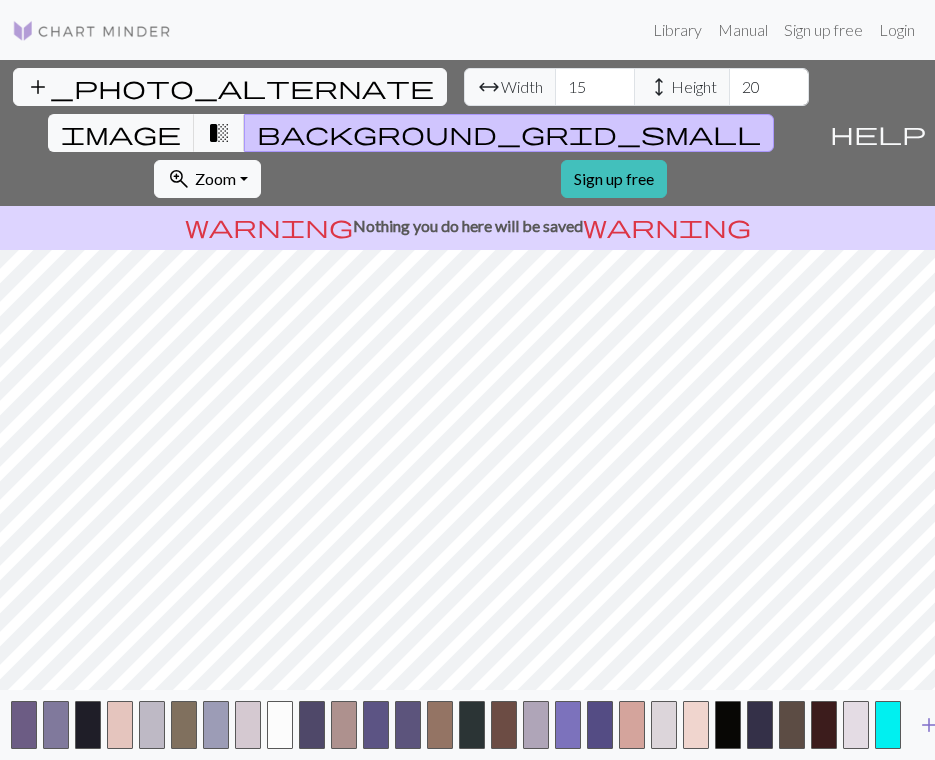 click at bounding box center [888, 725] 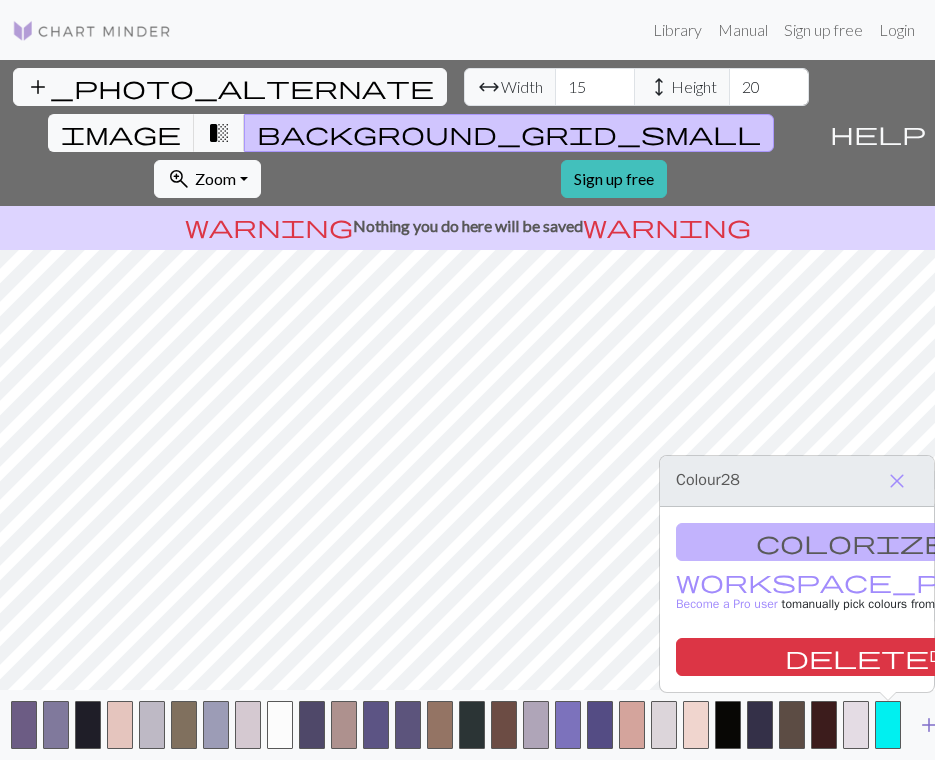 click on "add" at bounding box center [929, 725] 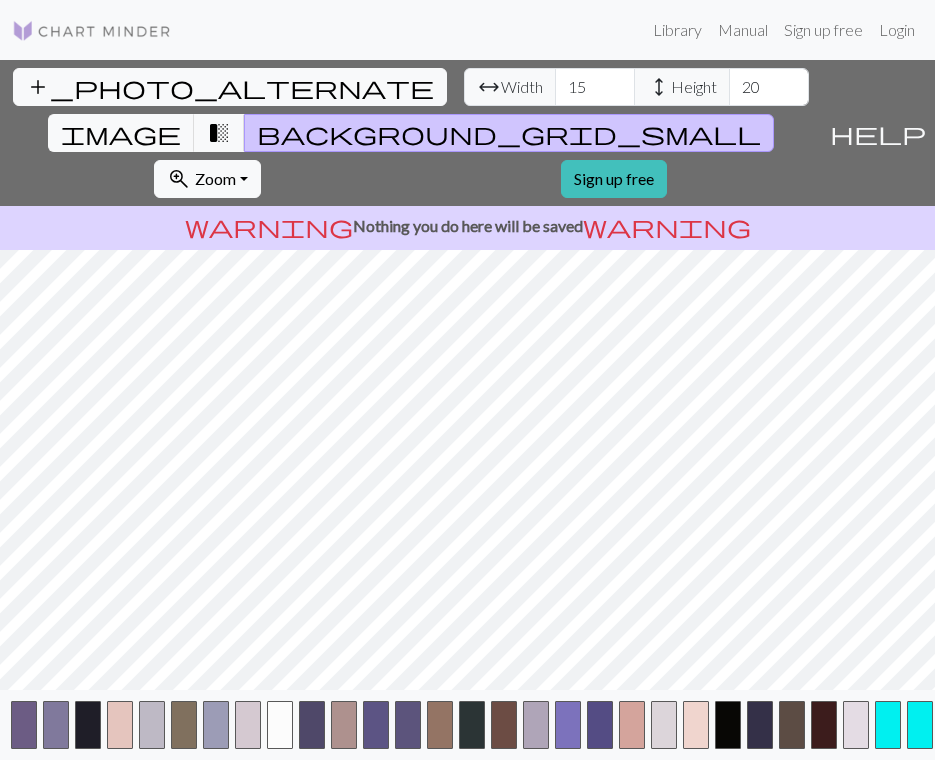 click at bounding box center [920, 725] 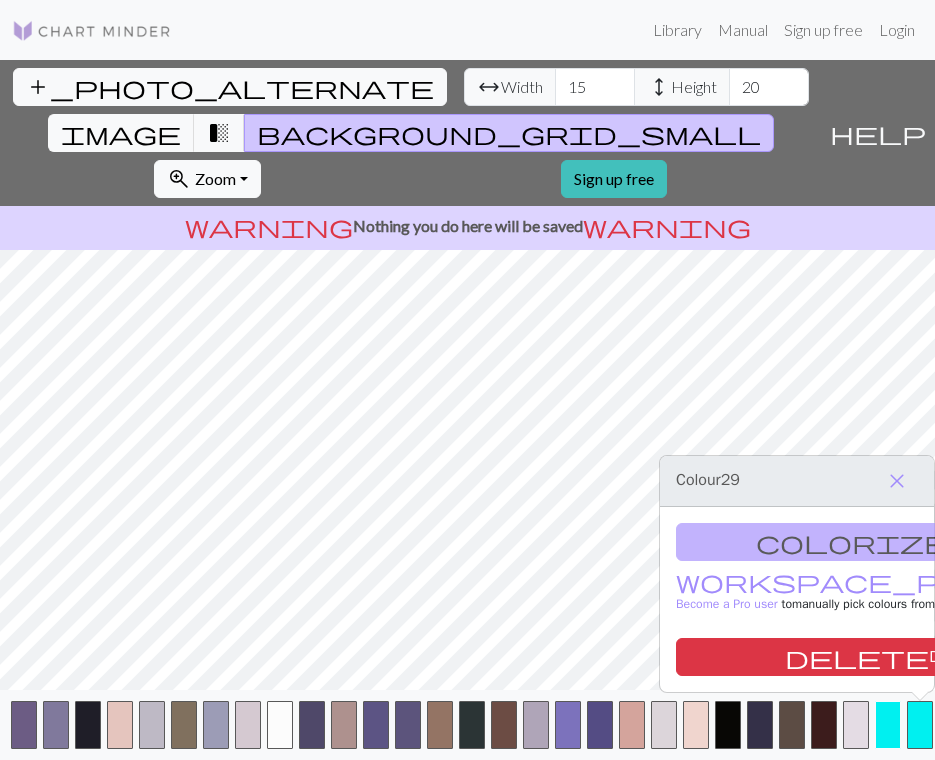 click at bounding box center [888, 725] 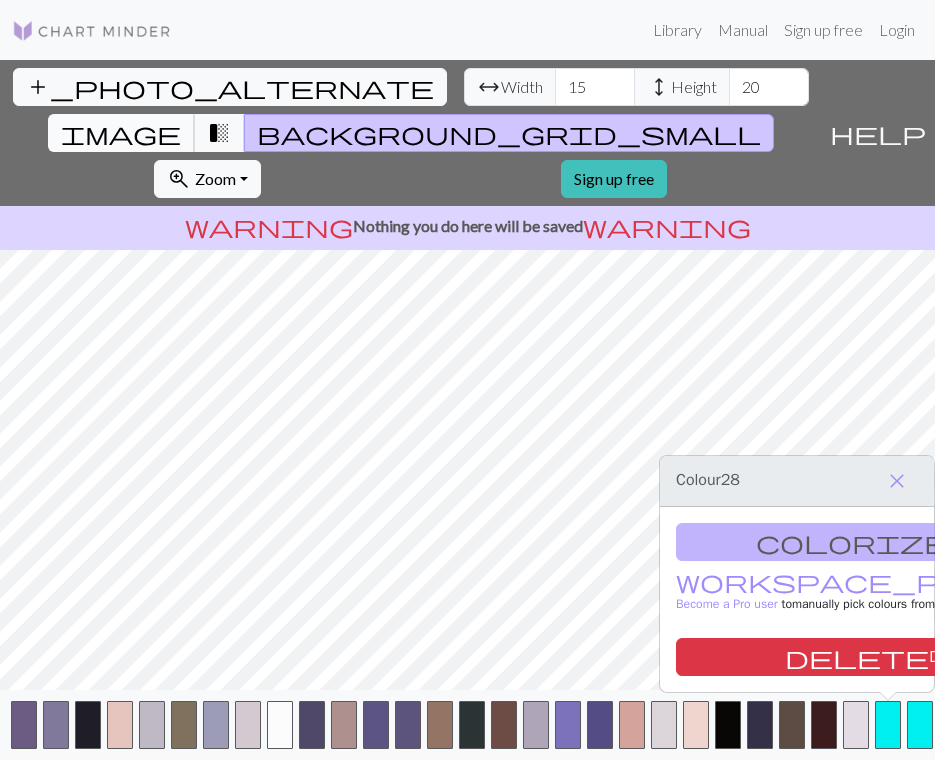 click on "image" at bounding box center [121, 133] 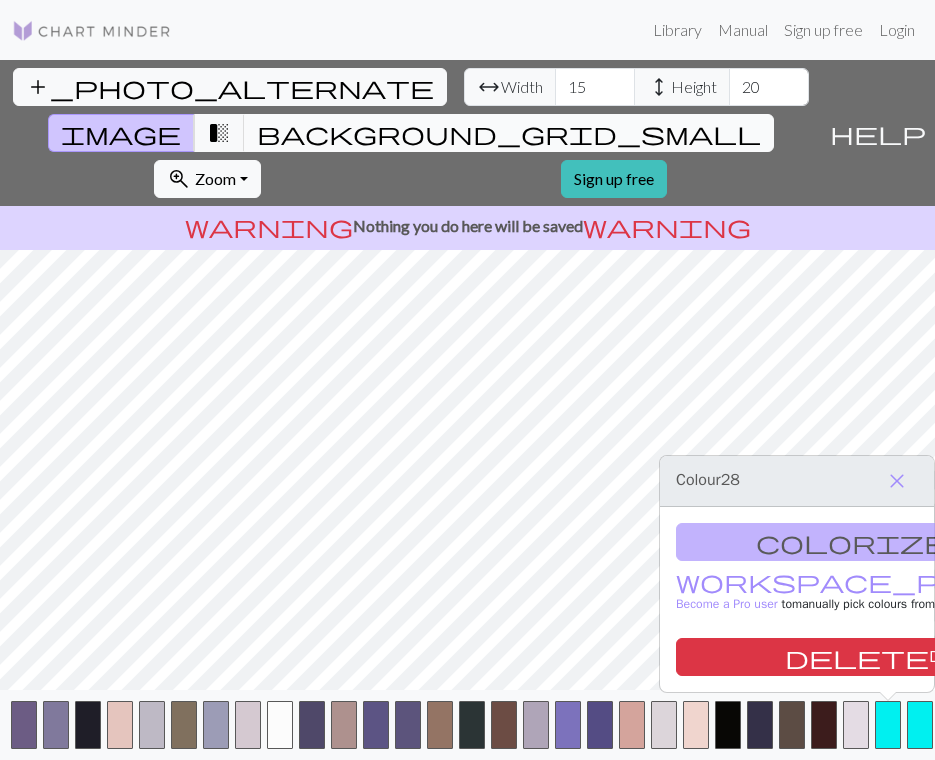 click on "background_grid_small" at bounding box center (509, 133) 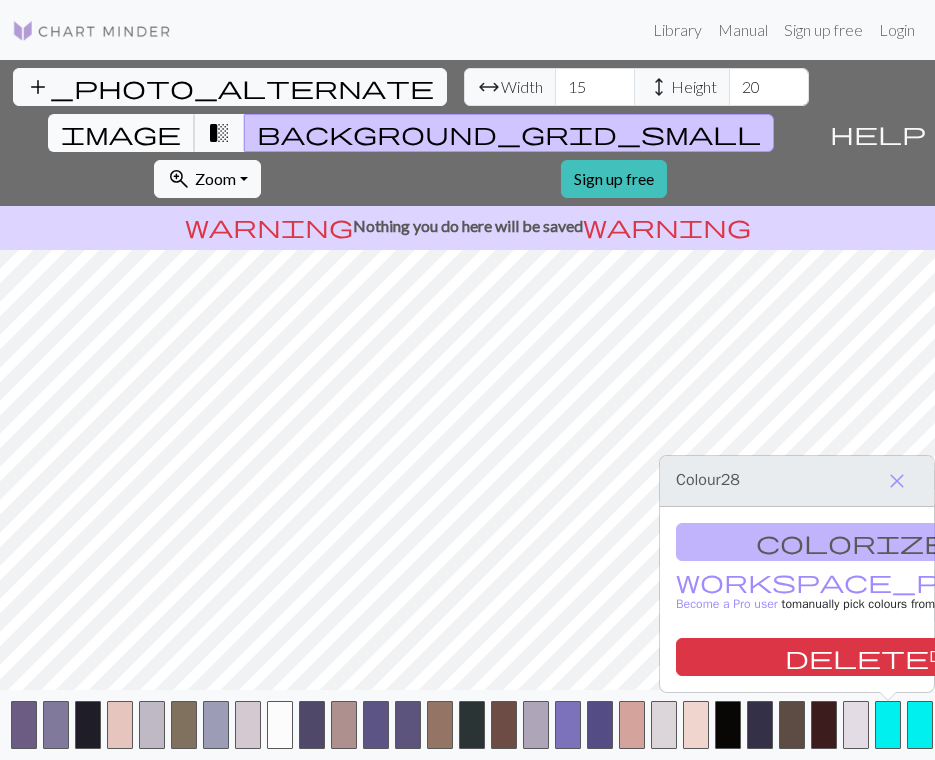click on "image" at bounding box center (121, 133) 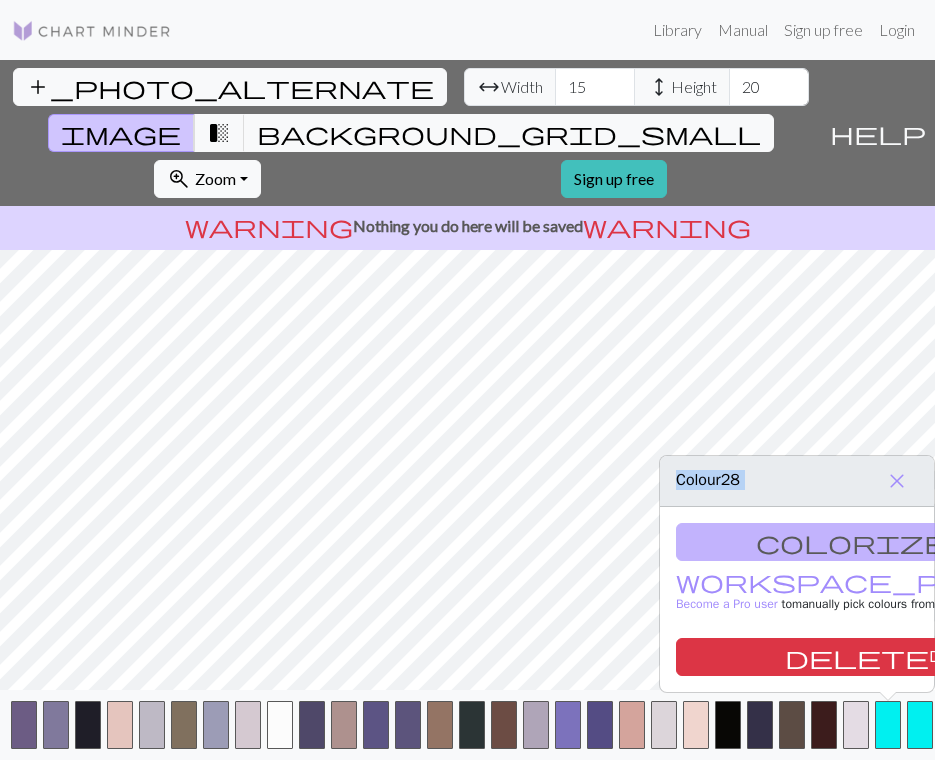 drag, startPoint x: 723, startPoint y: 541, endPoint x: 670, endPoint y: 507, distance: 62.968246 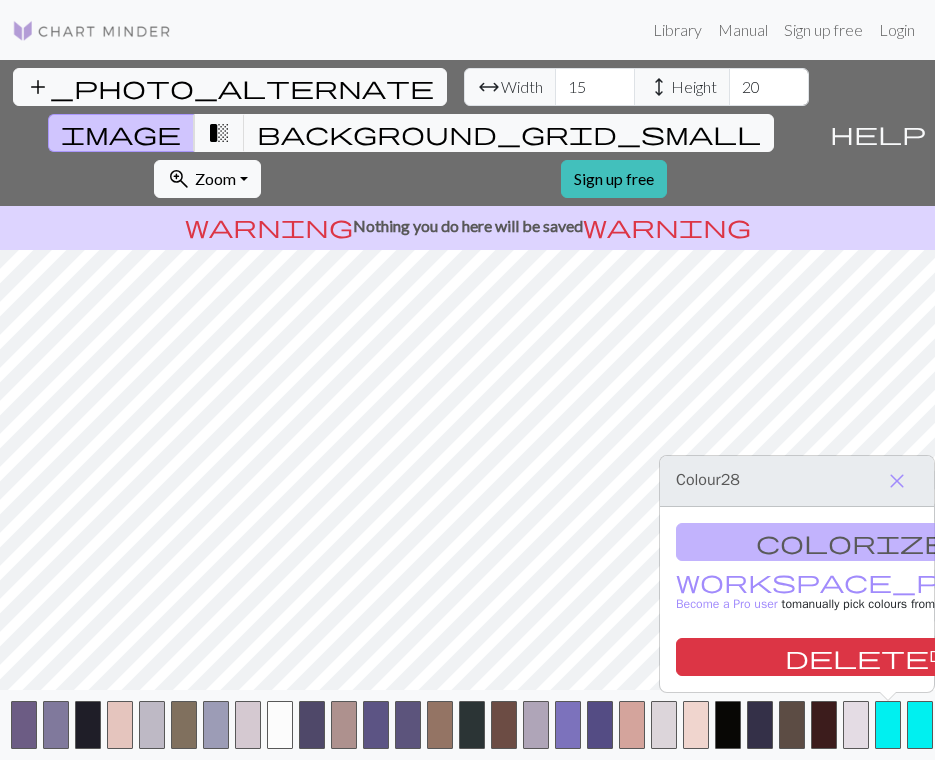 click on "colorize Dropper workspace_premium Become a Pro user   to  manually pick colours from your image delete Delete" at bounding box center (797, 599) 